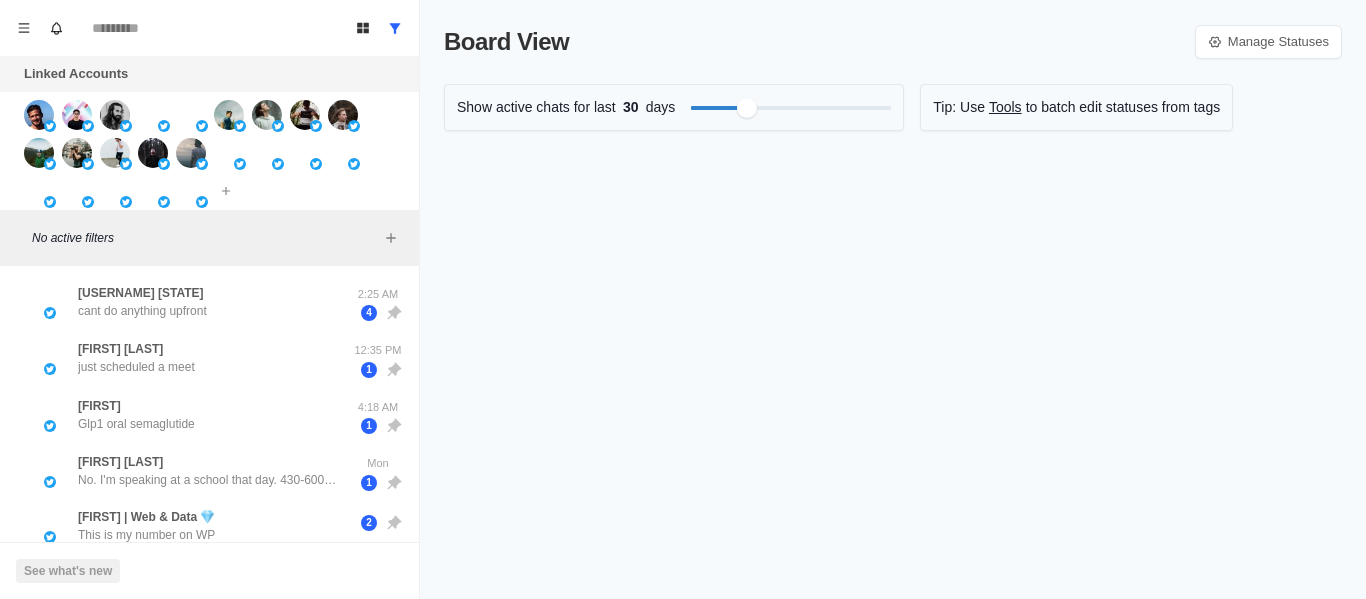 scroll, scrollTop: 0, scrollLeft: 0, axis: both 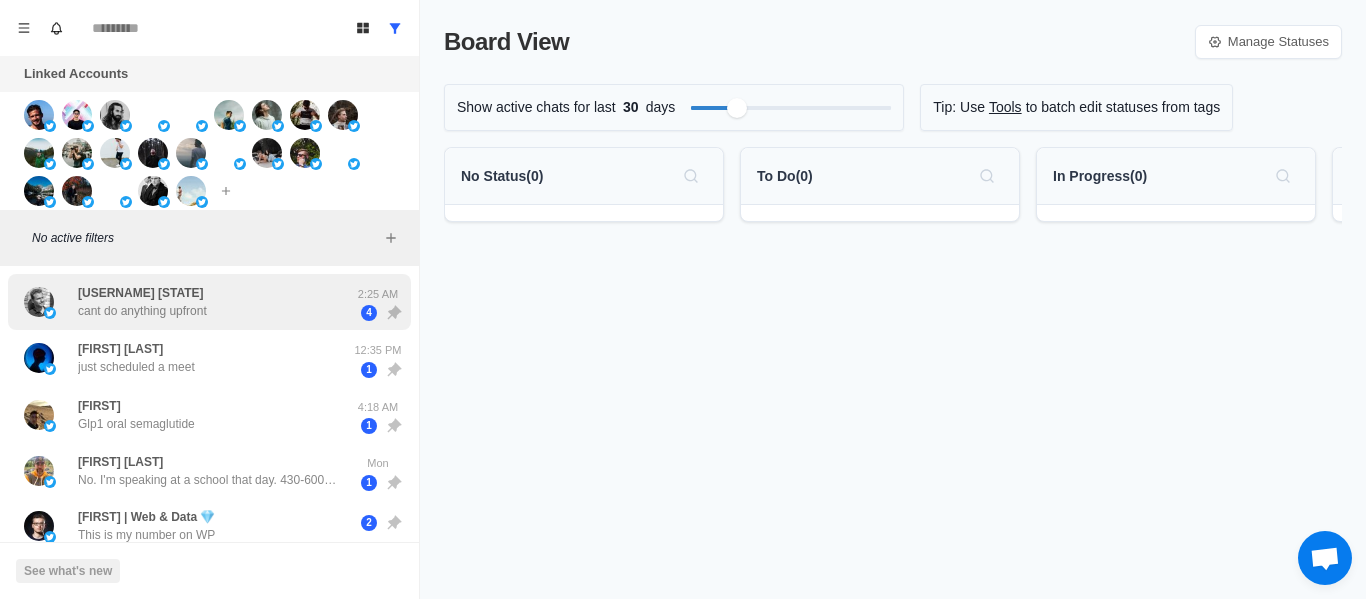 click on "[USERNAME] [STATE] cant do anything upfront 2:25 AM 4" at bounding box center [209, 302] 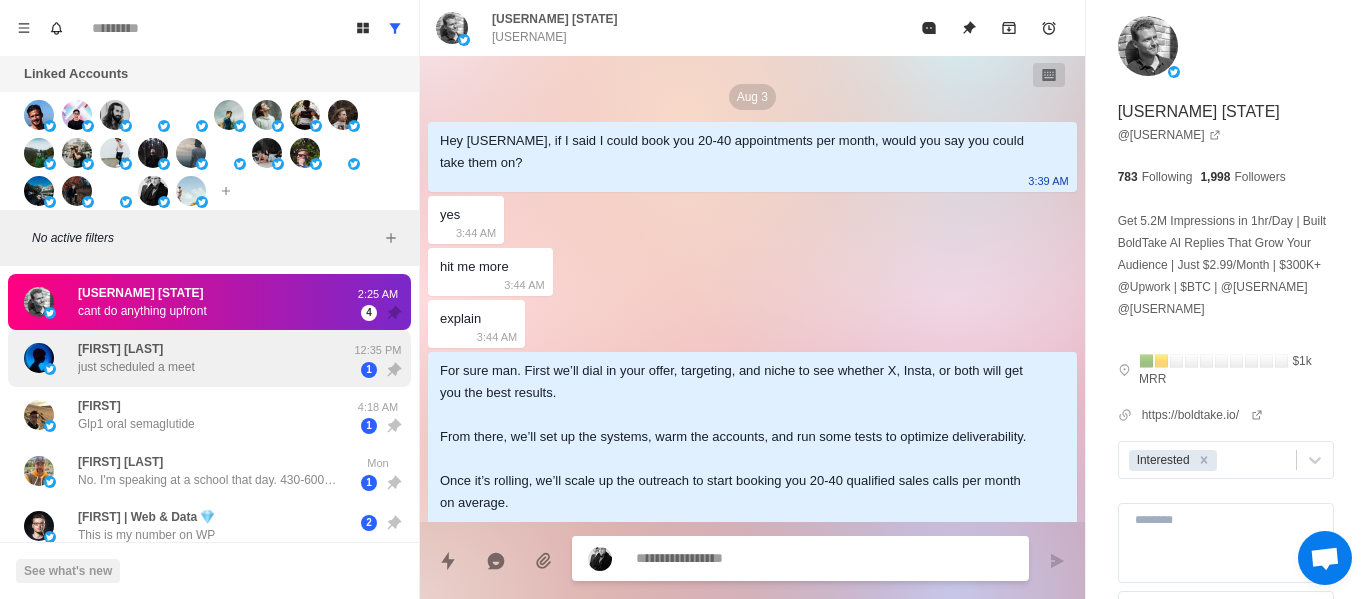 scroll, scrollTop: 938, scrollLeft: 0, axis: vertical 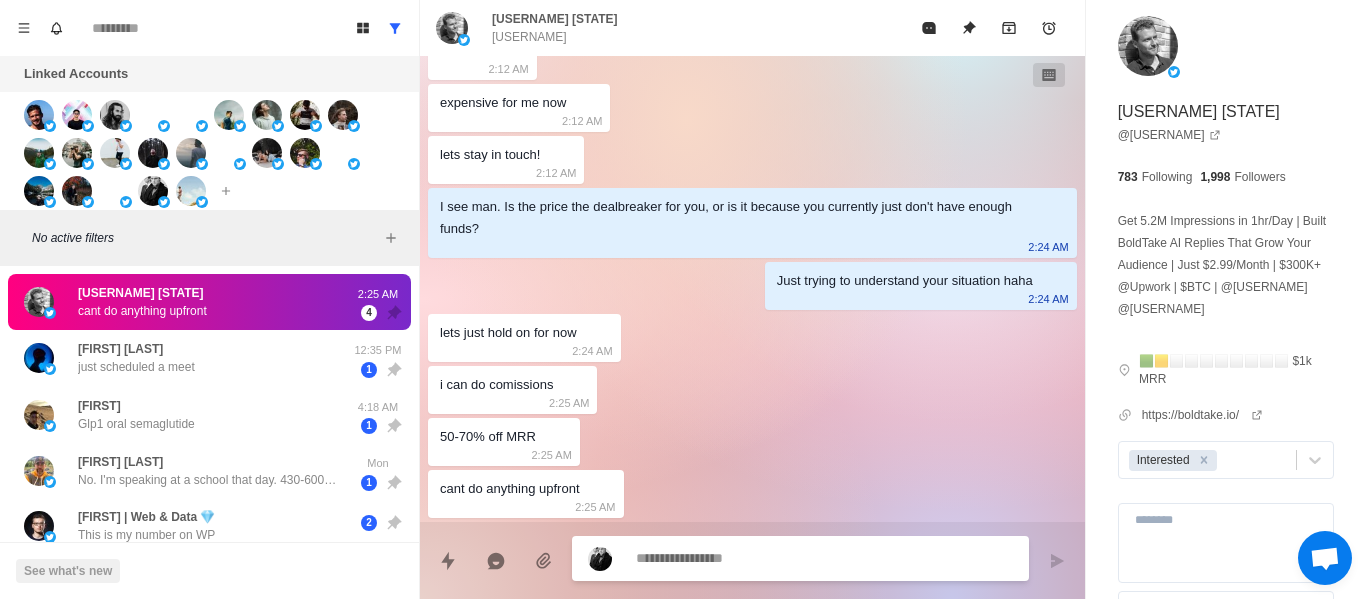 type on "*" 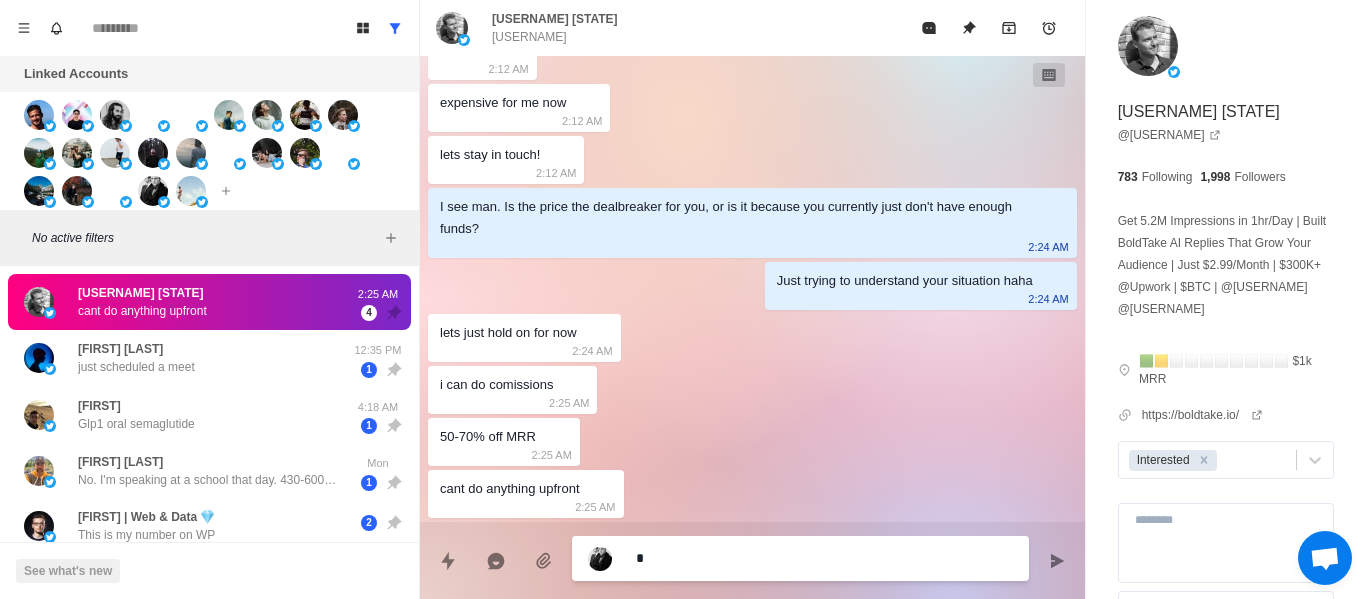 type on "*" 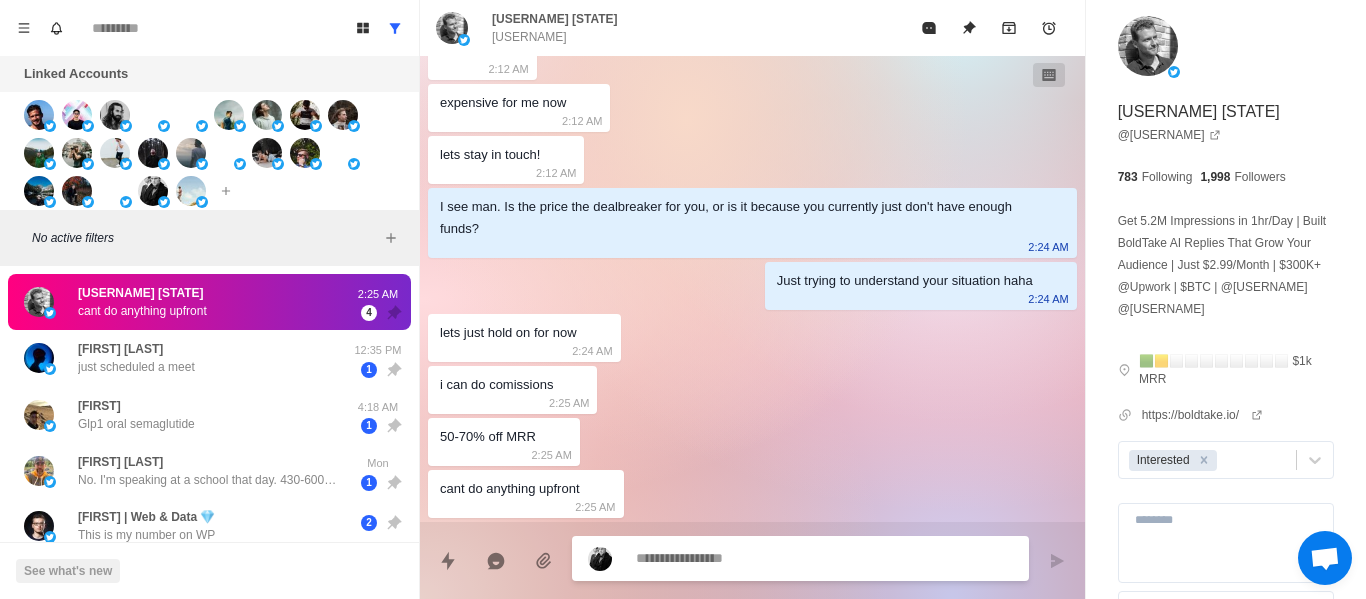 type on "*" 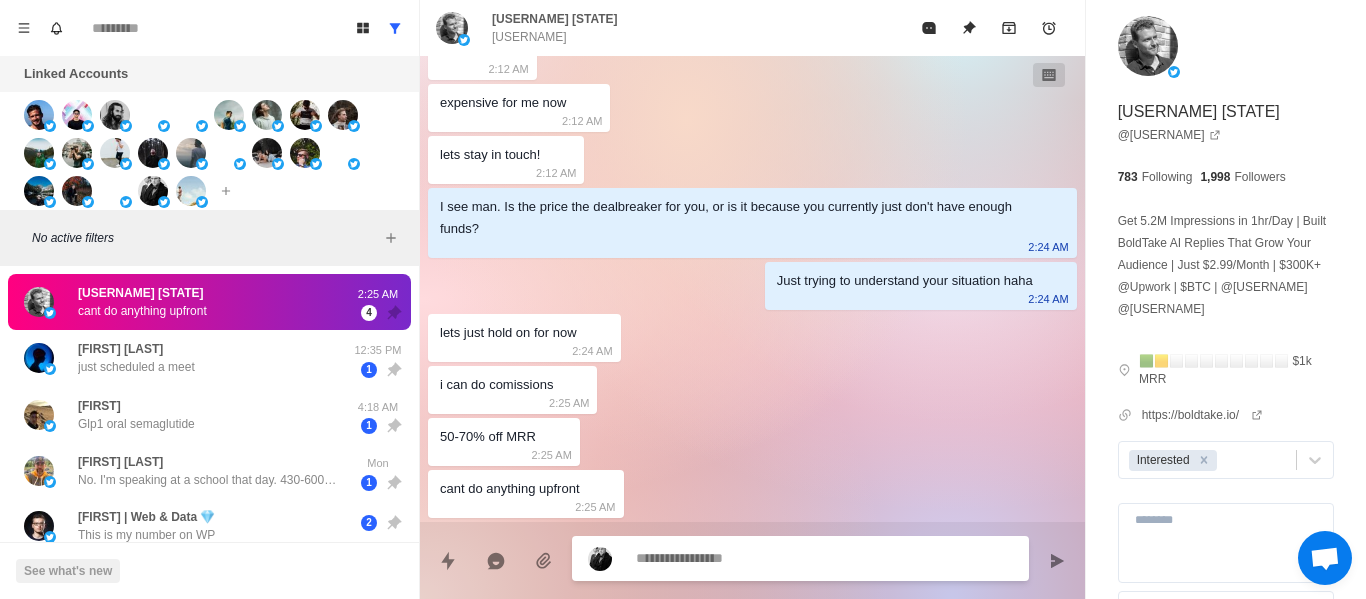 type on "*" 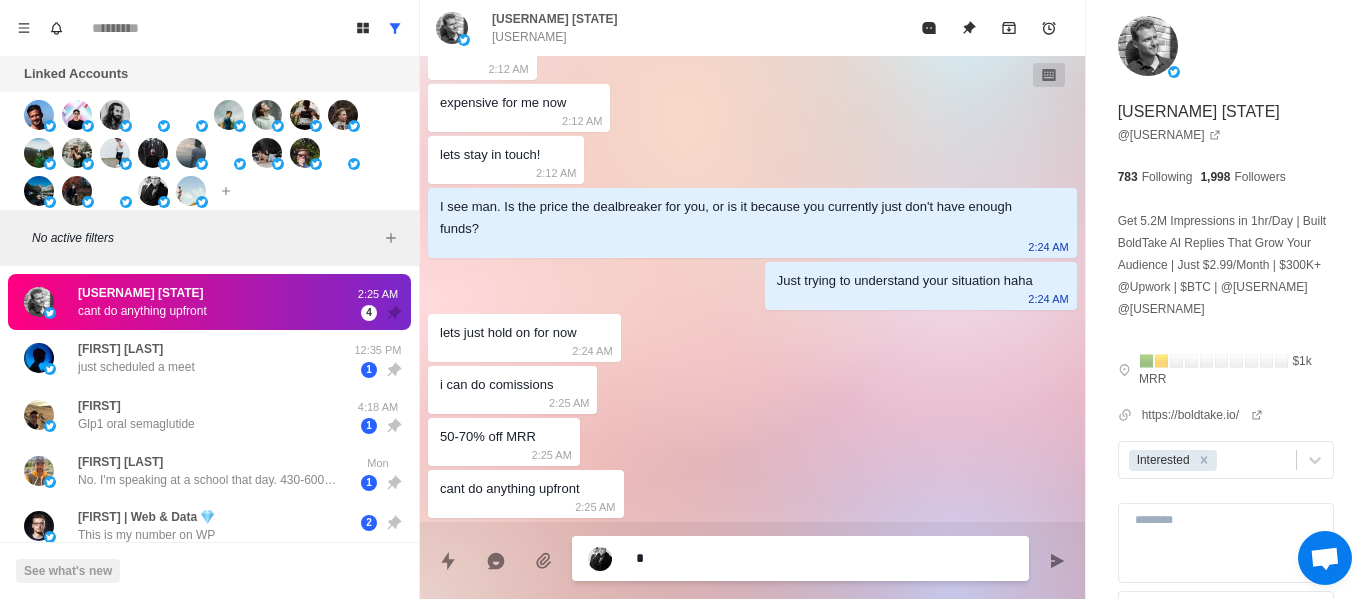 type on "*" 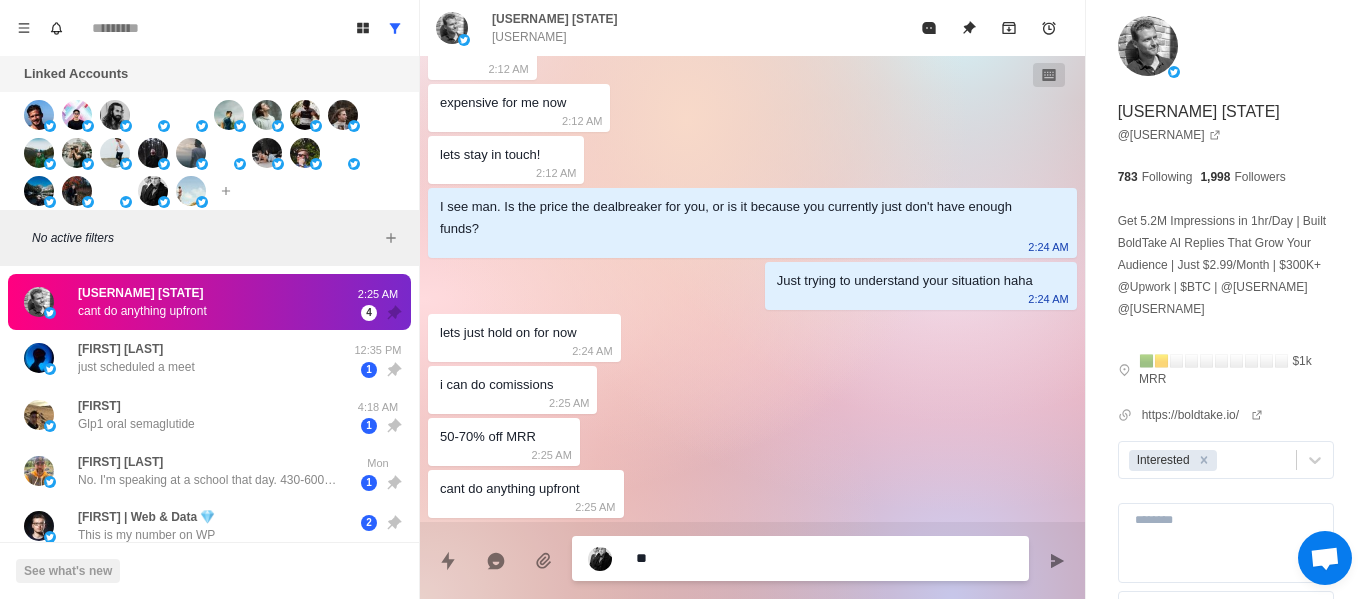 type on "*" 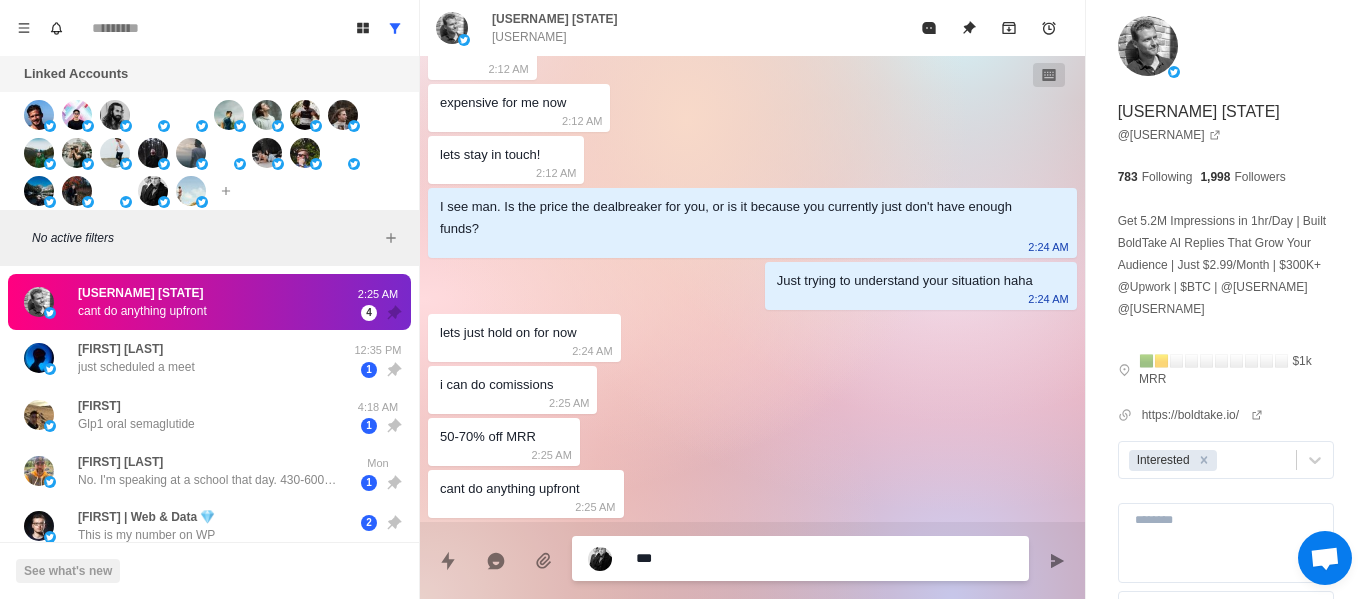 type on "*" 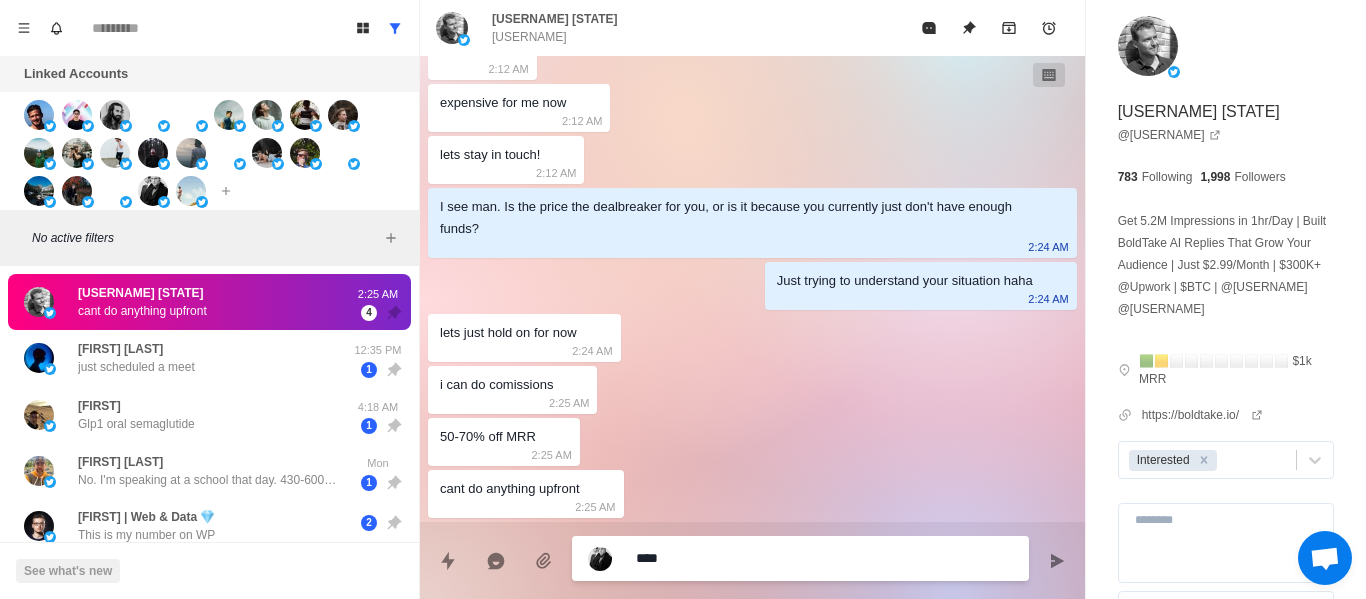 type on "*" 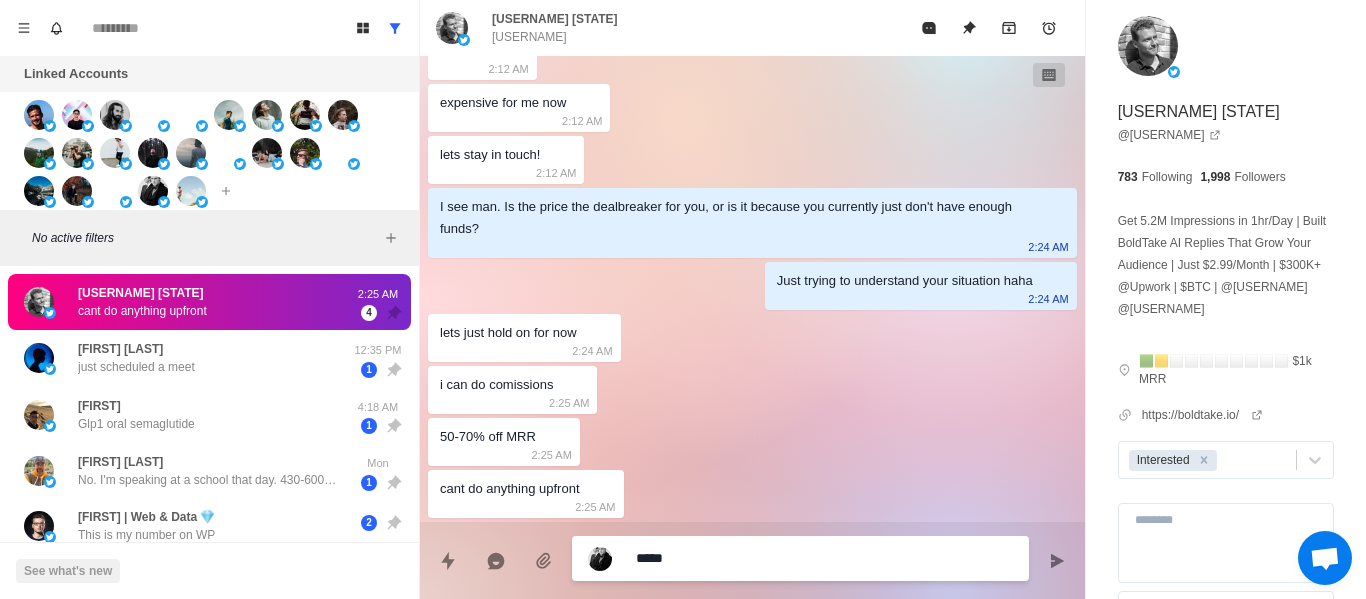 type on "*" 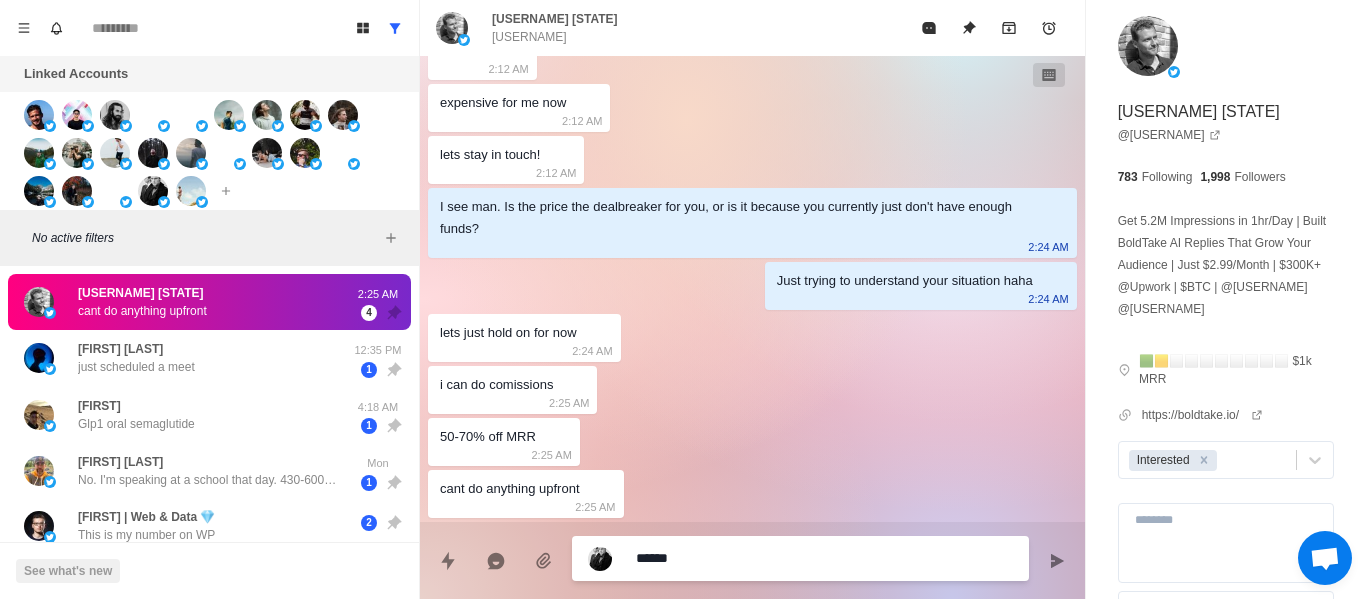 type on "*" 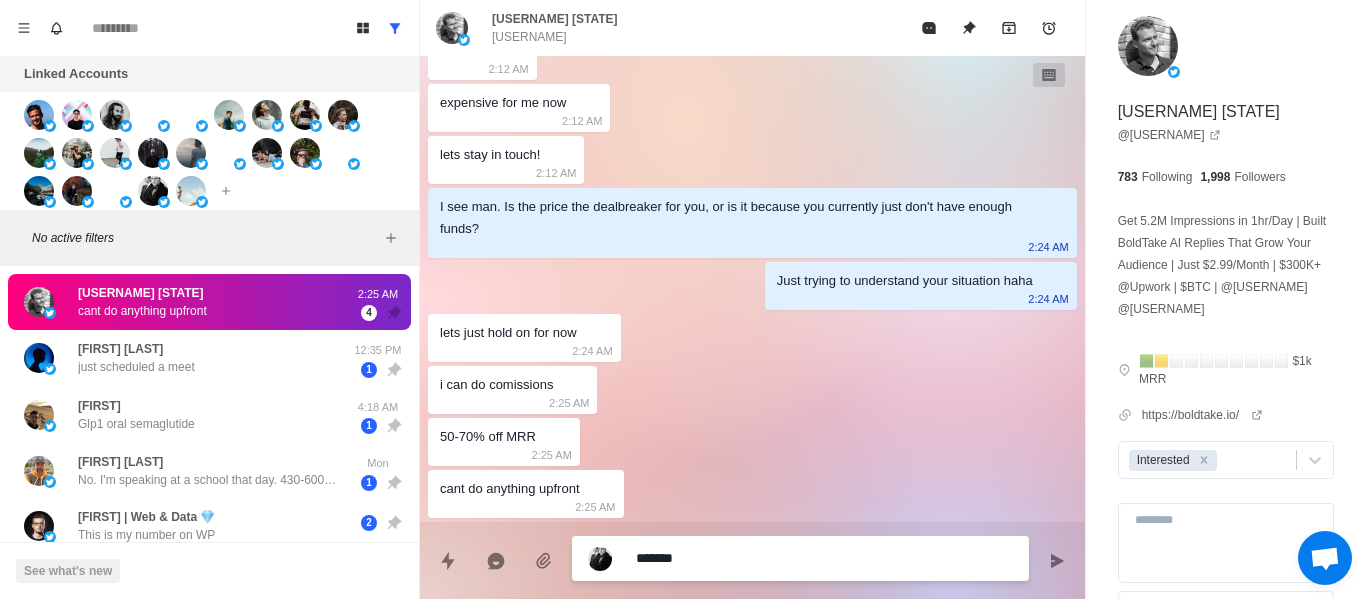 type on "*" 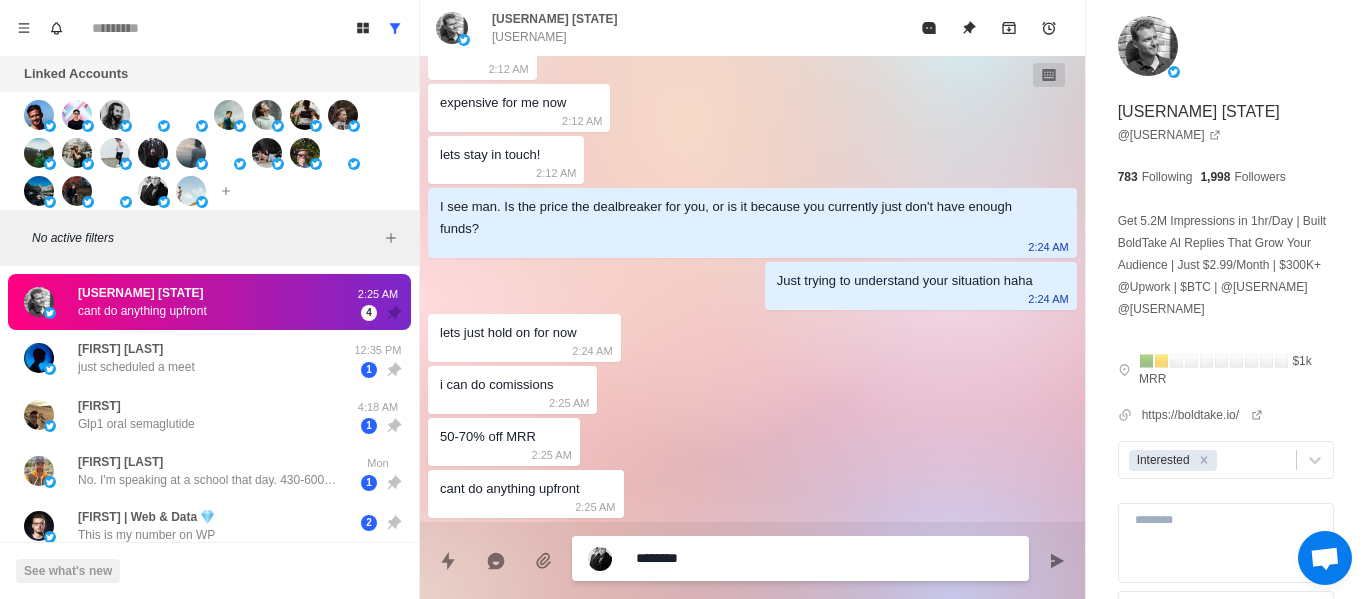 type on "*" 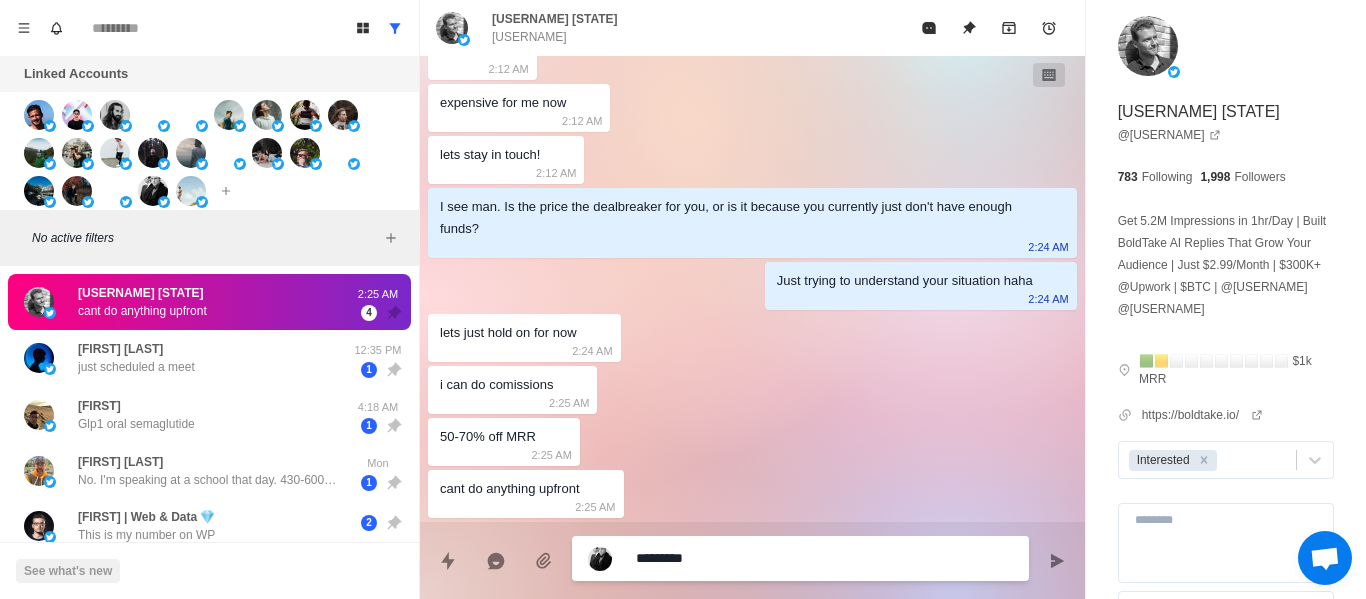 type on "**********" 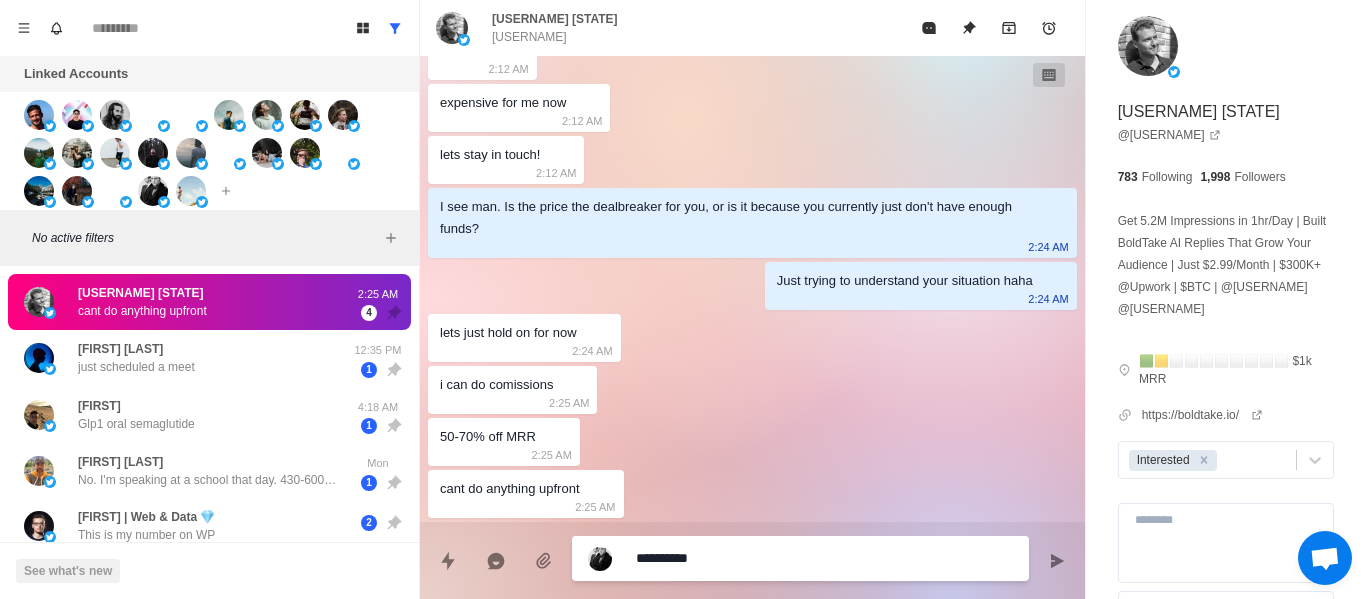 type on "*" 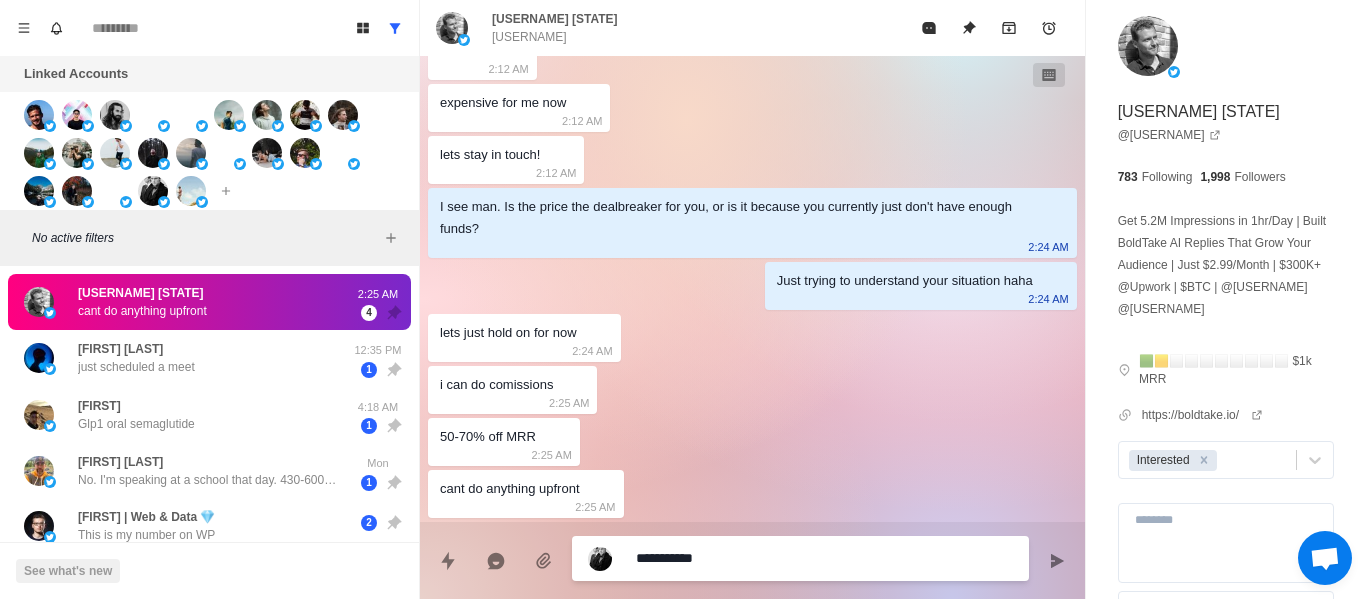 type on "*" 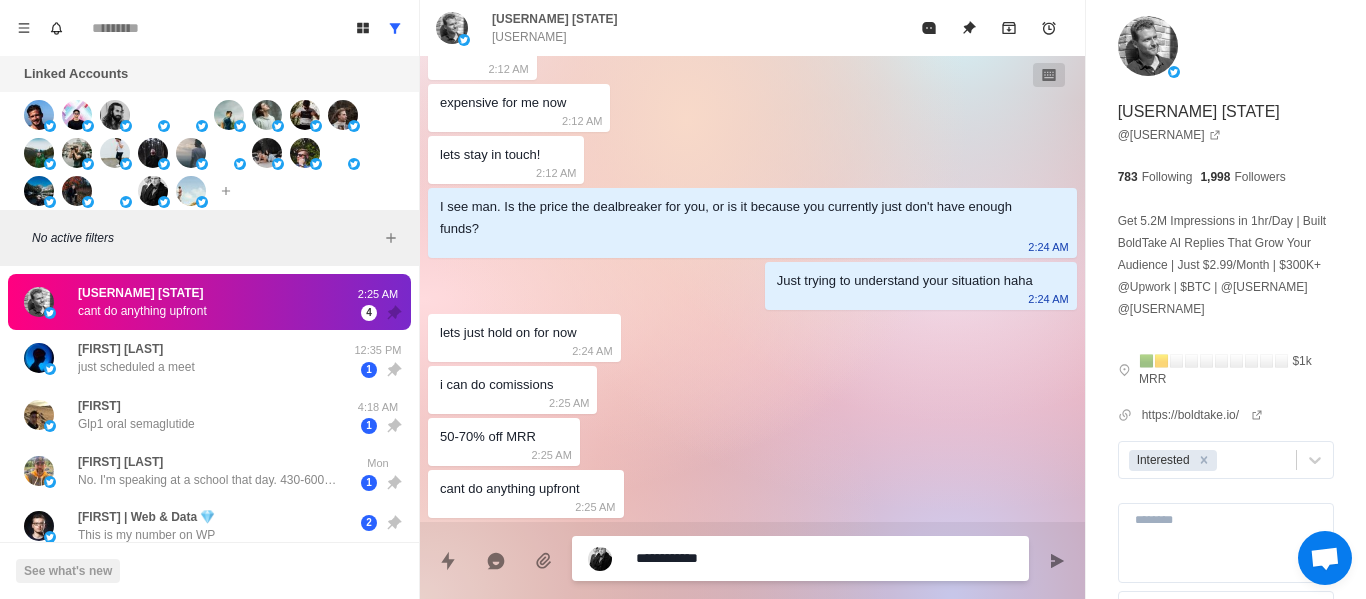type on "*" 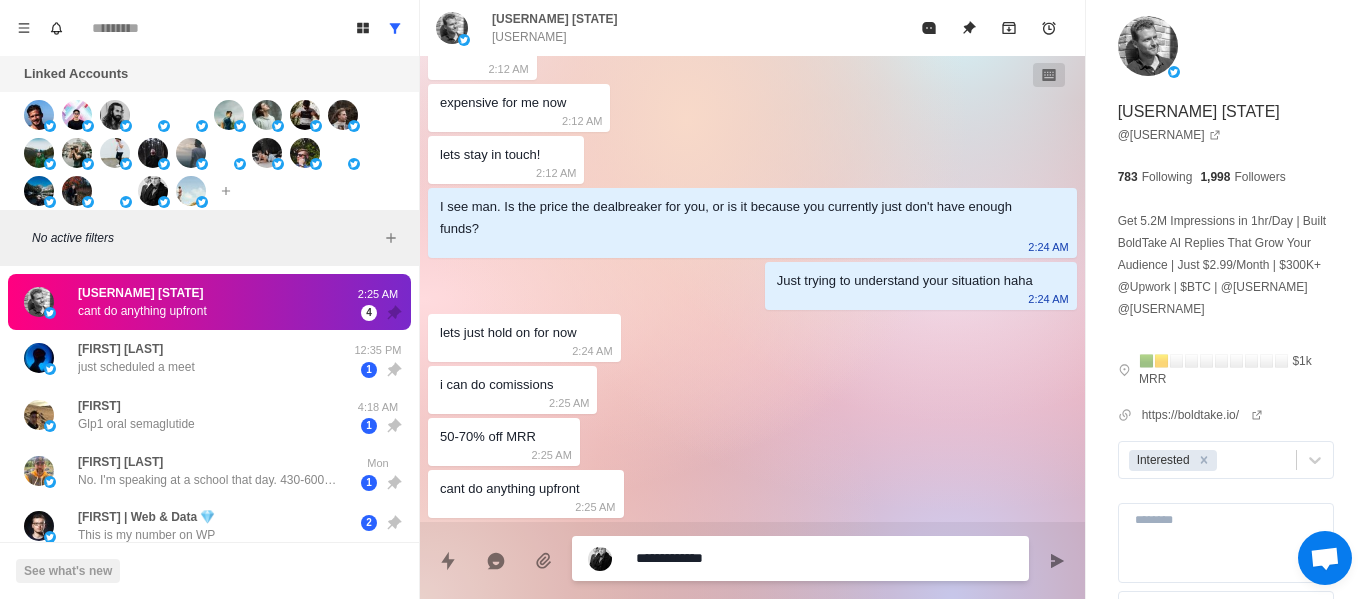 type on "*" 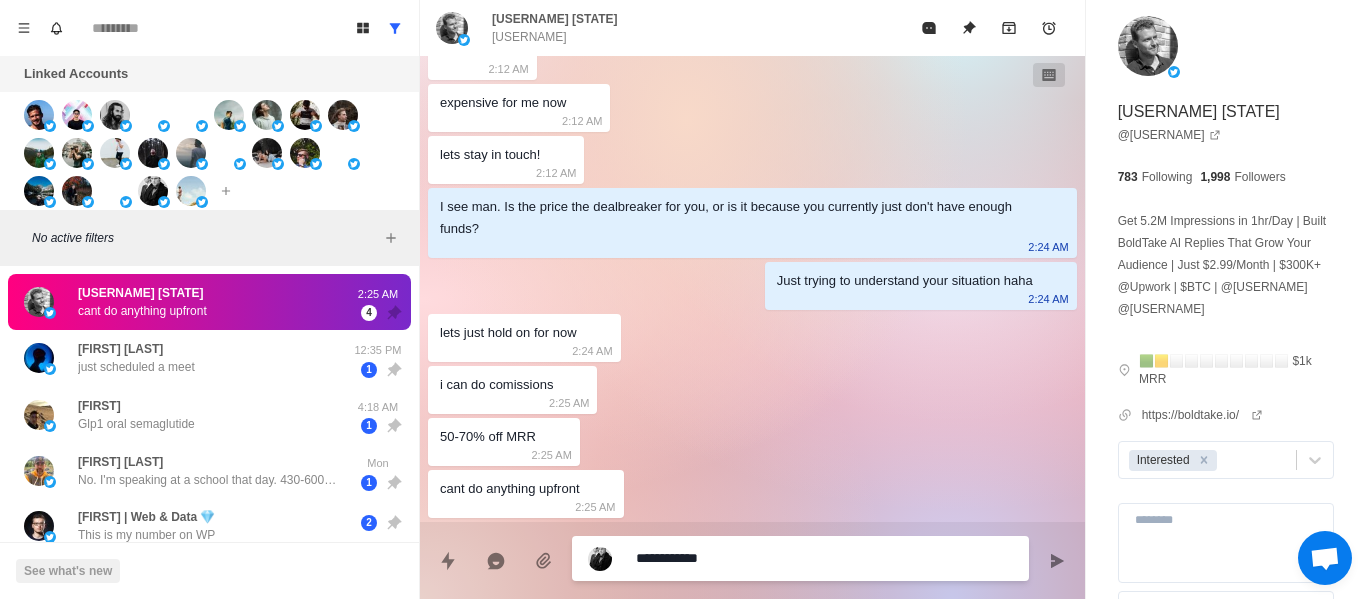 type on "*" 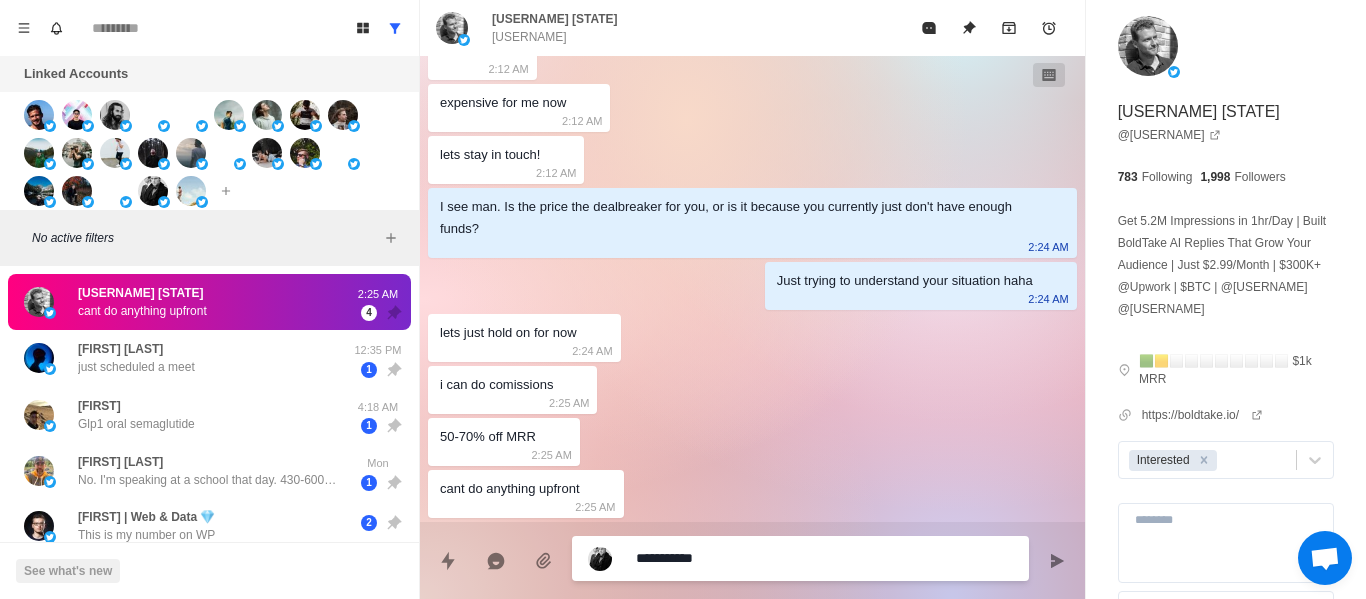 type on "*" 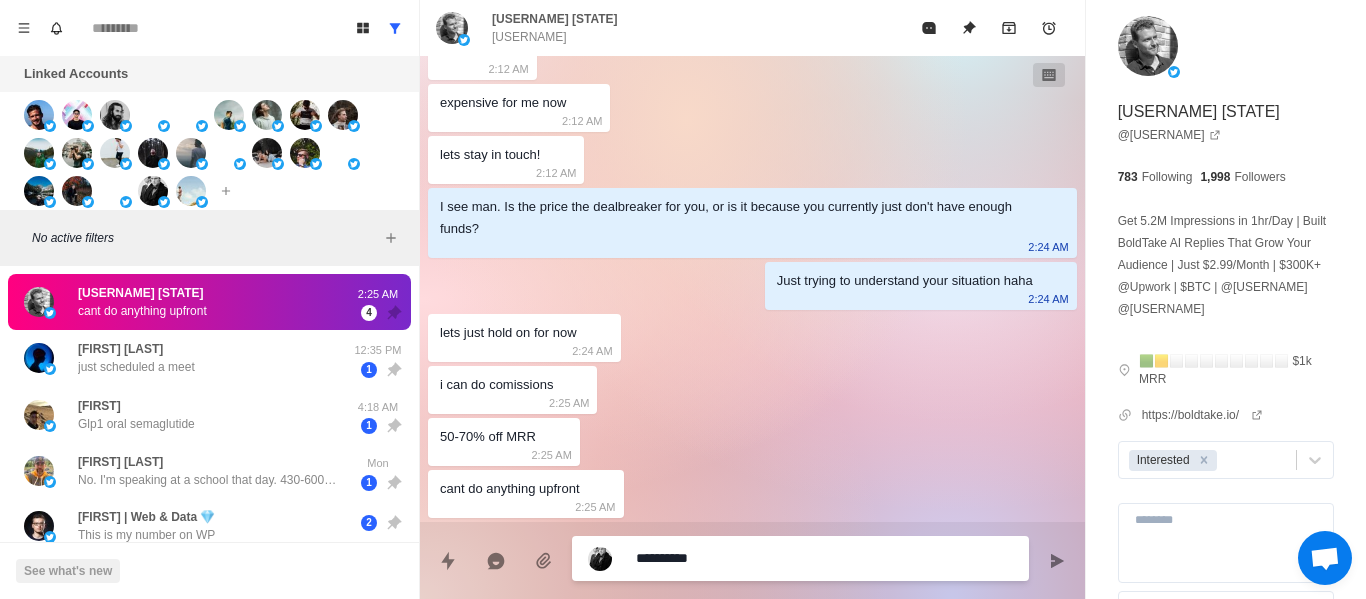 type on "*" 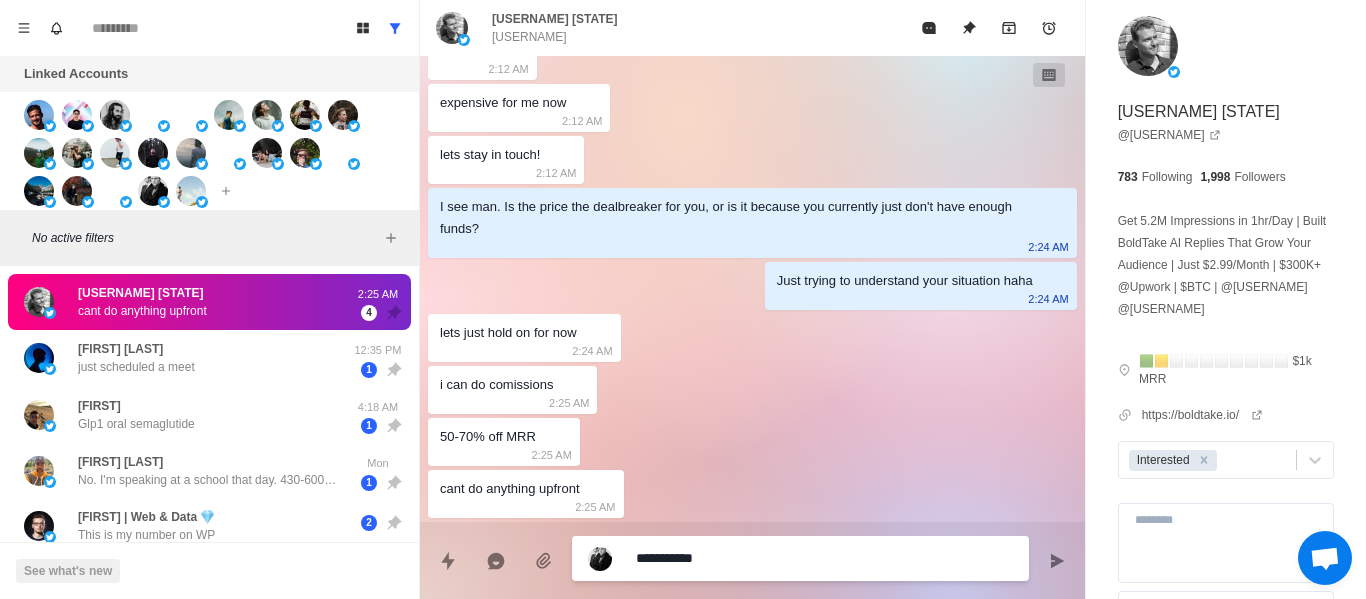 type on "*" 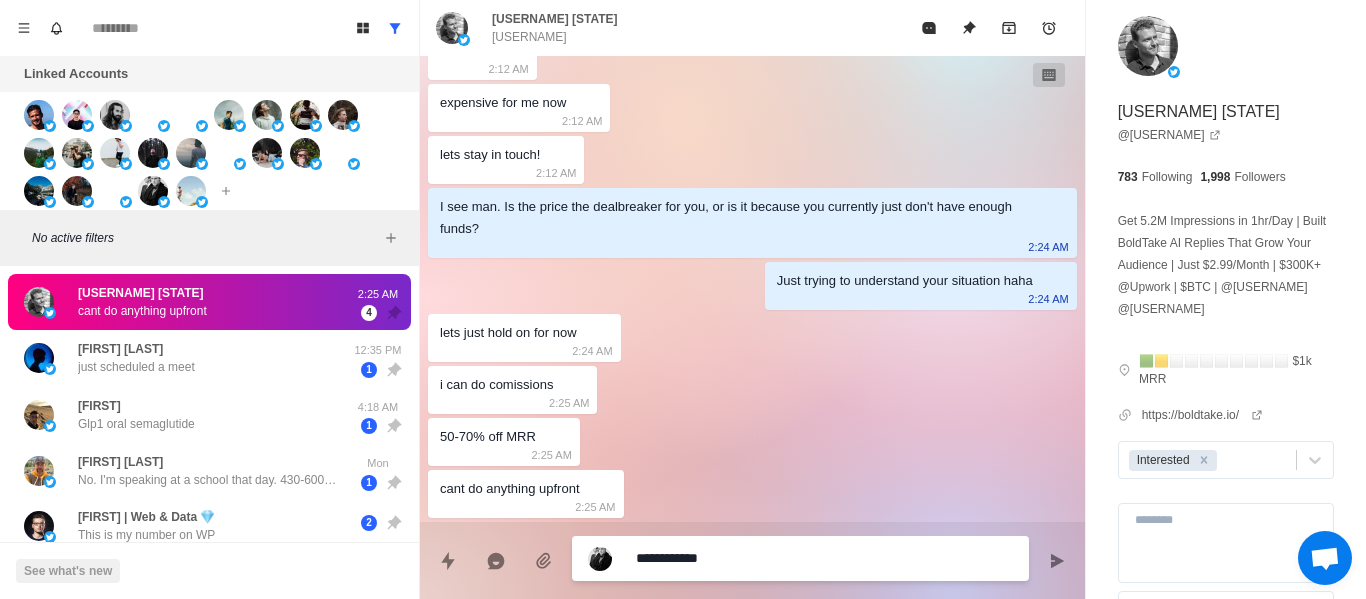 type on "*" 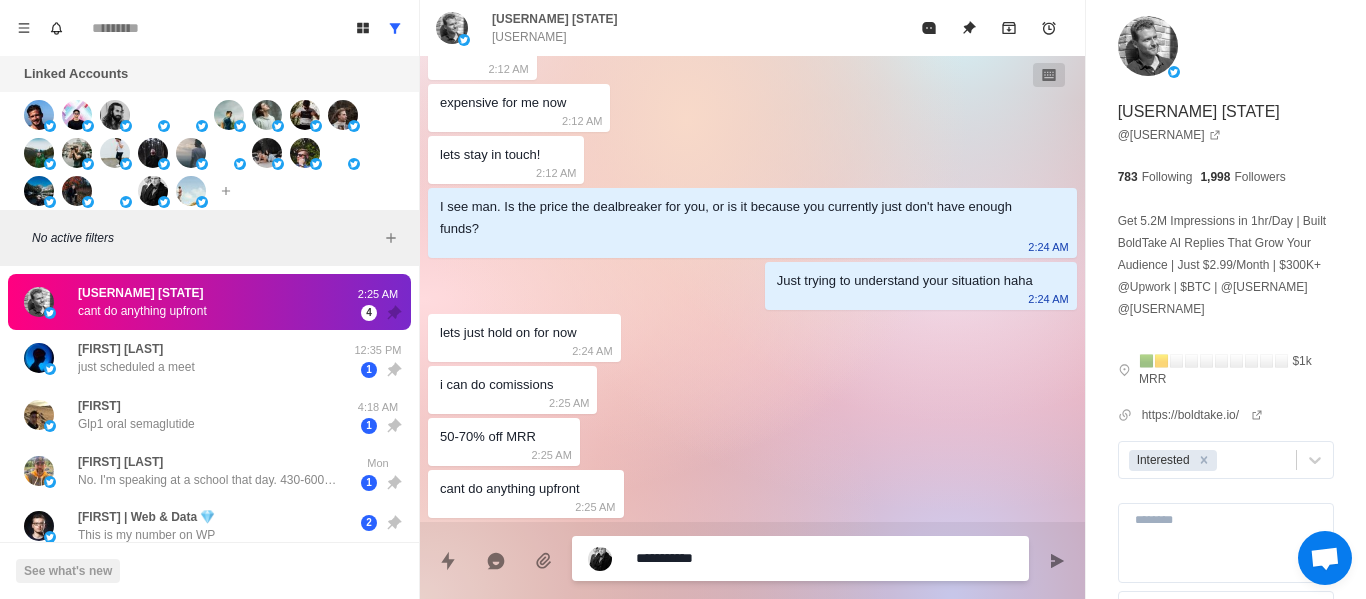 type on "*" 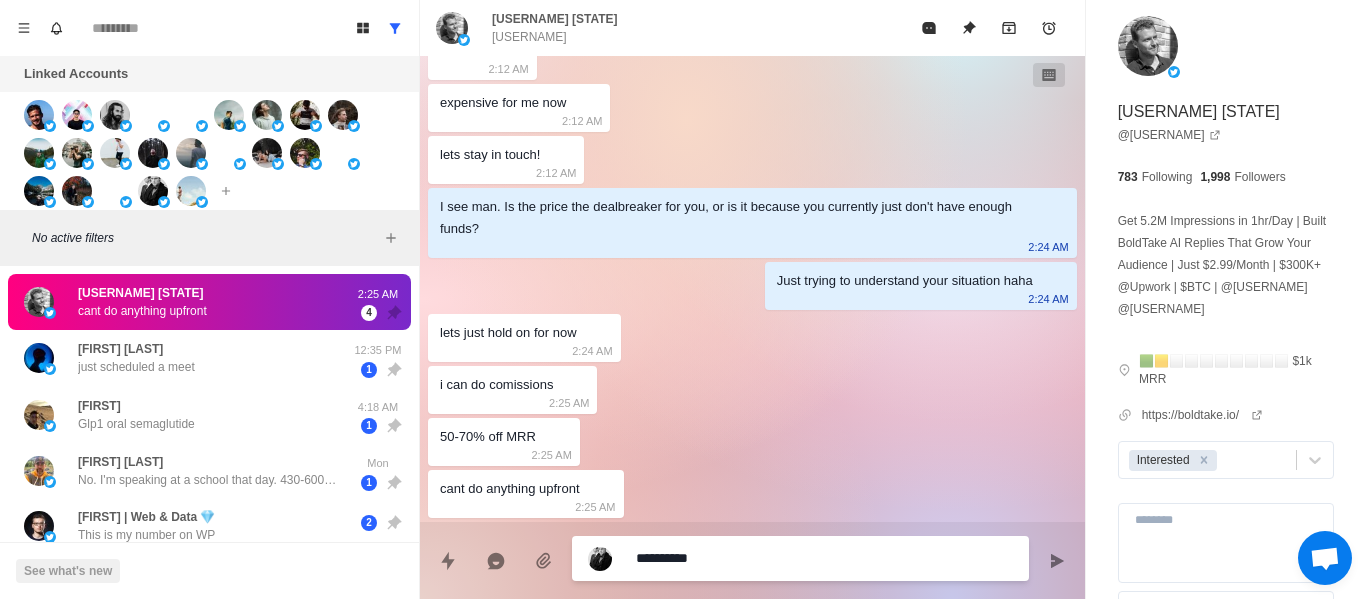 type on "*" 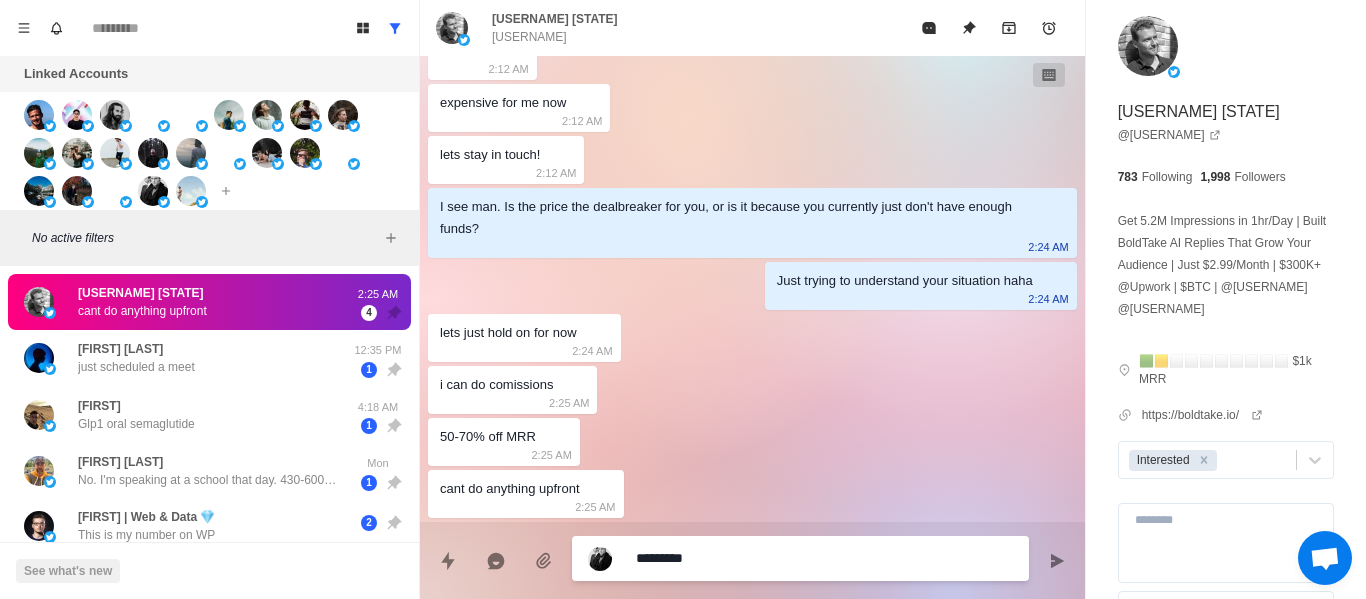type on "*" 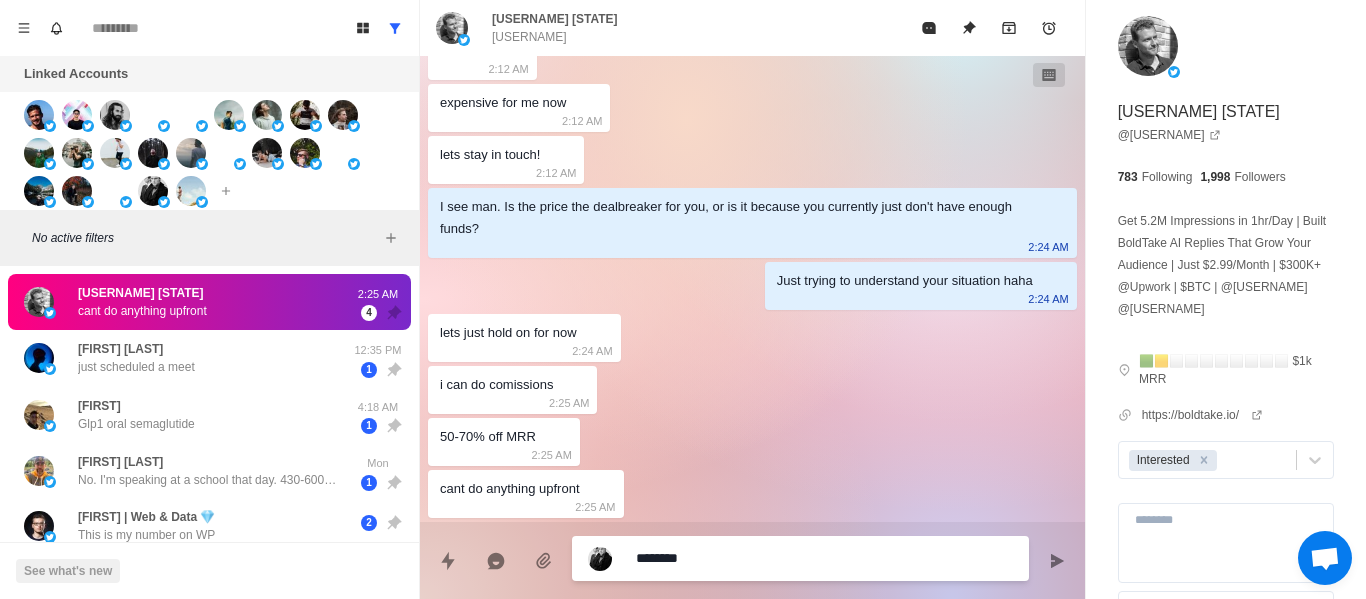 type on "*" 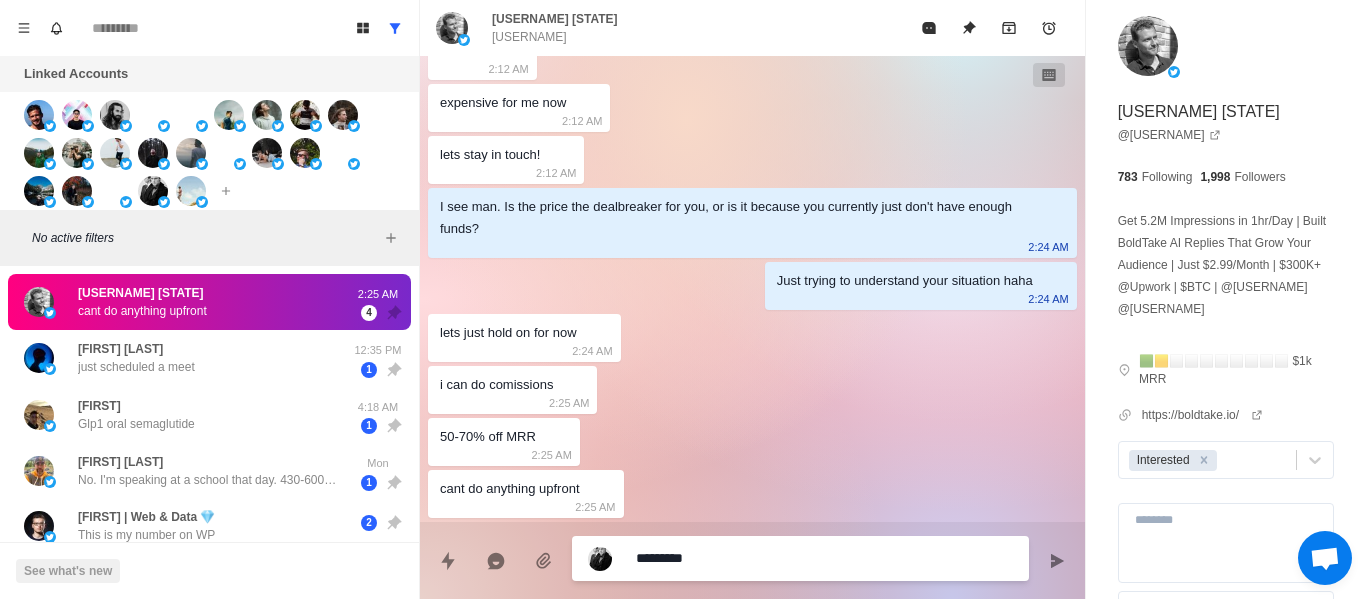type on "*" 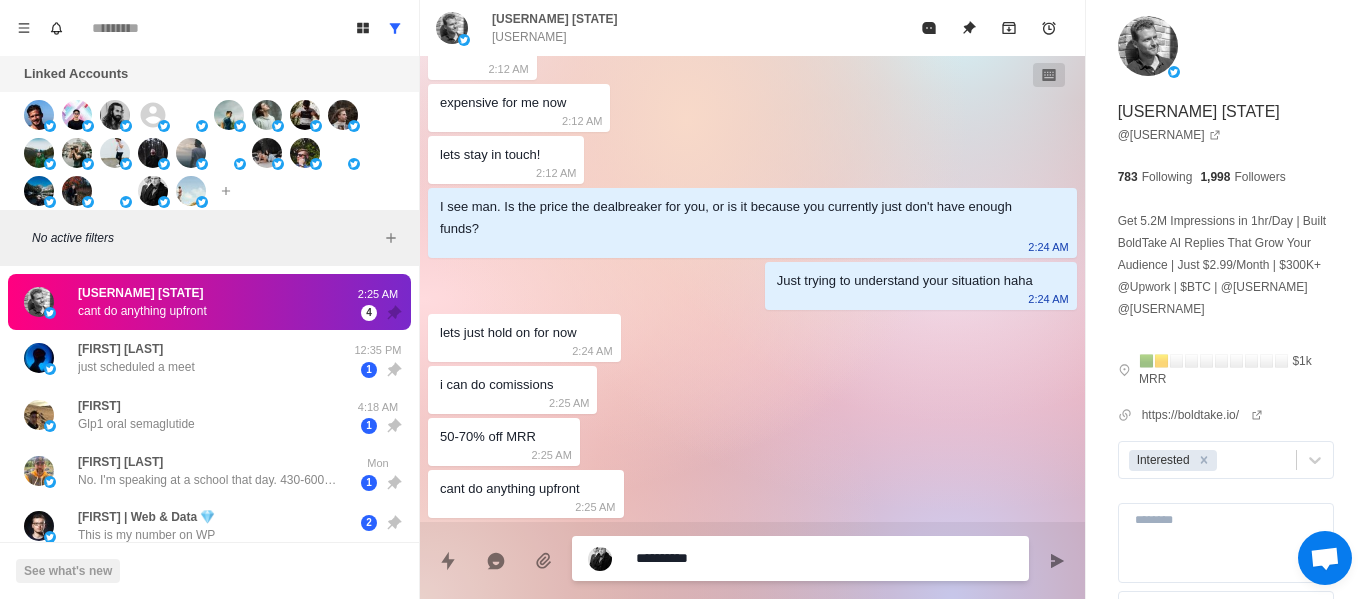 type on "*" 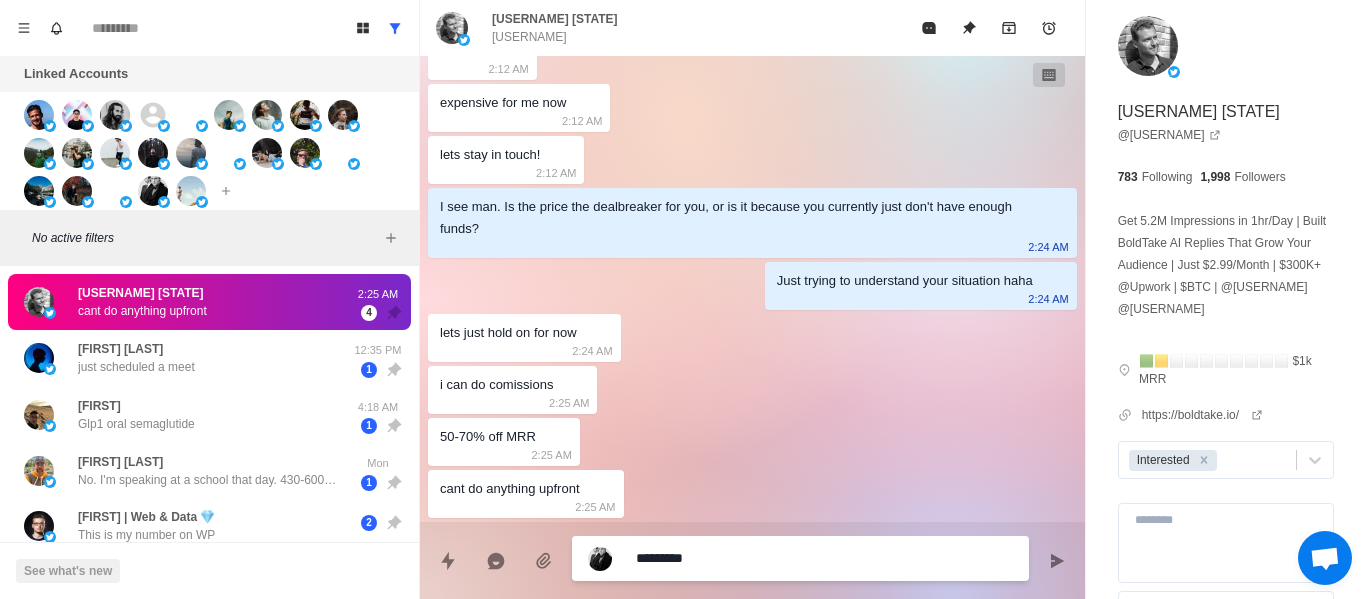 type on "*" 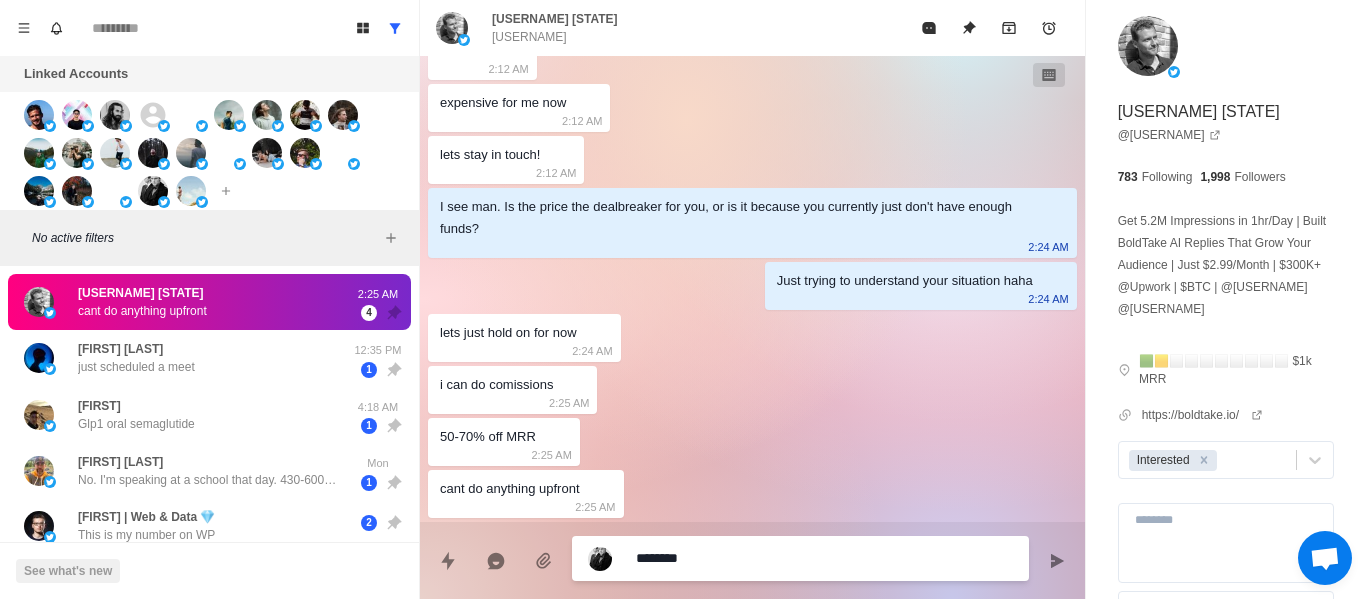 type on "*" 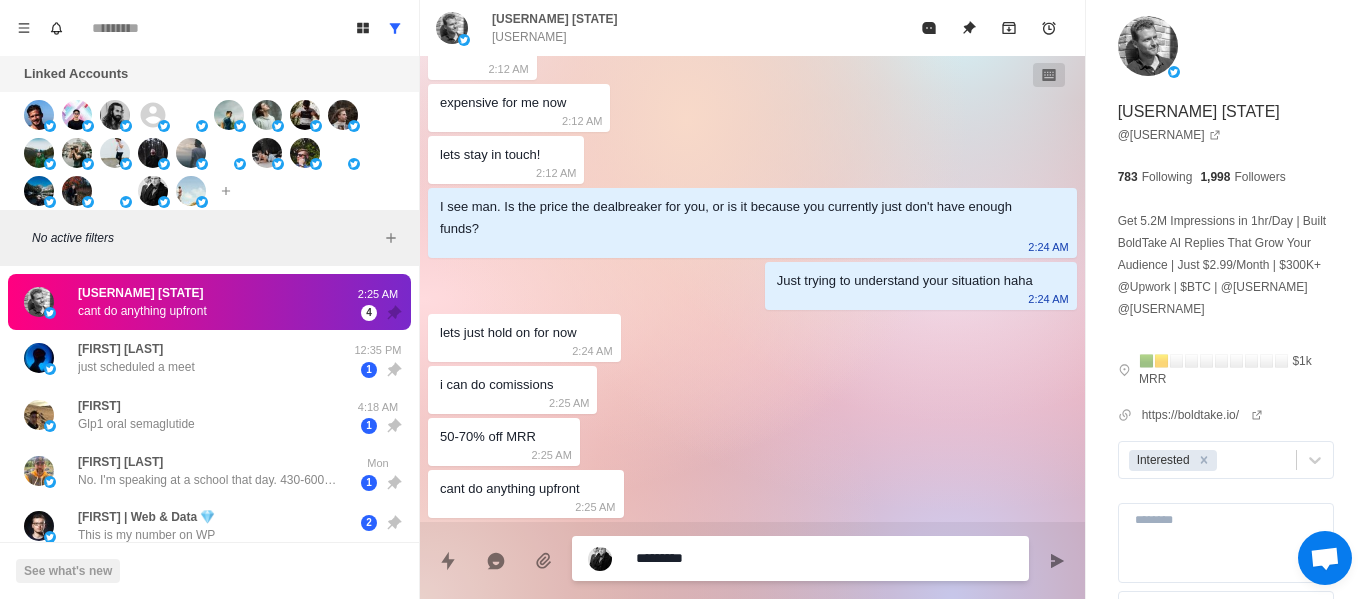 type on "*" 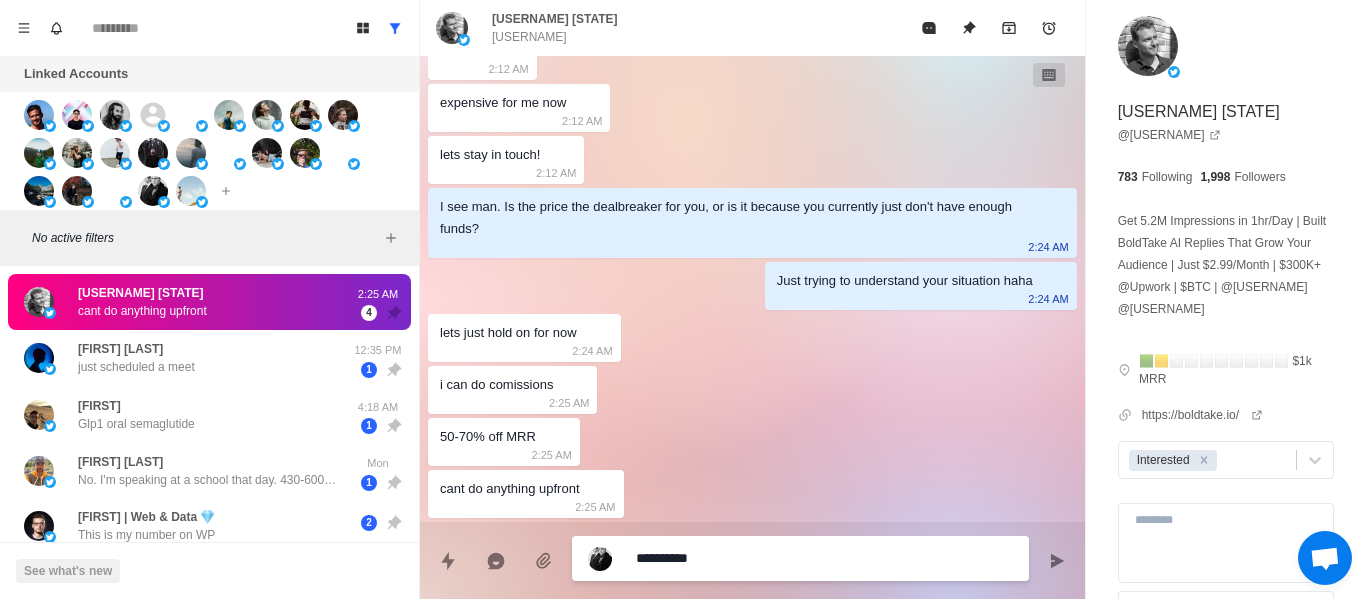 type on "*" 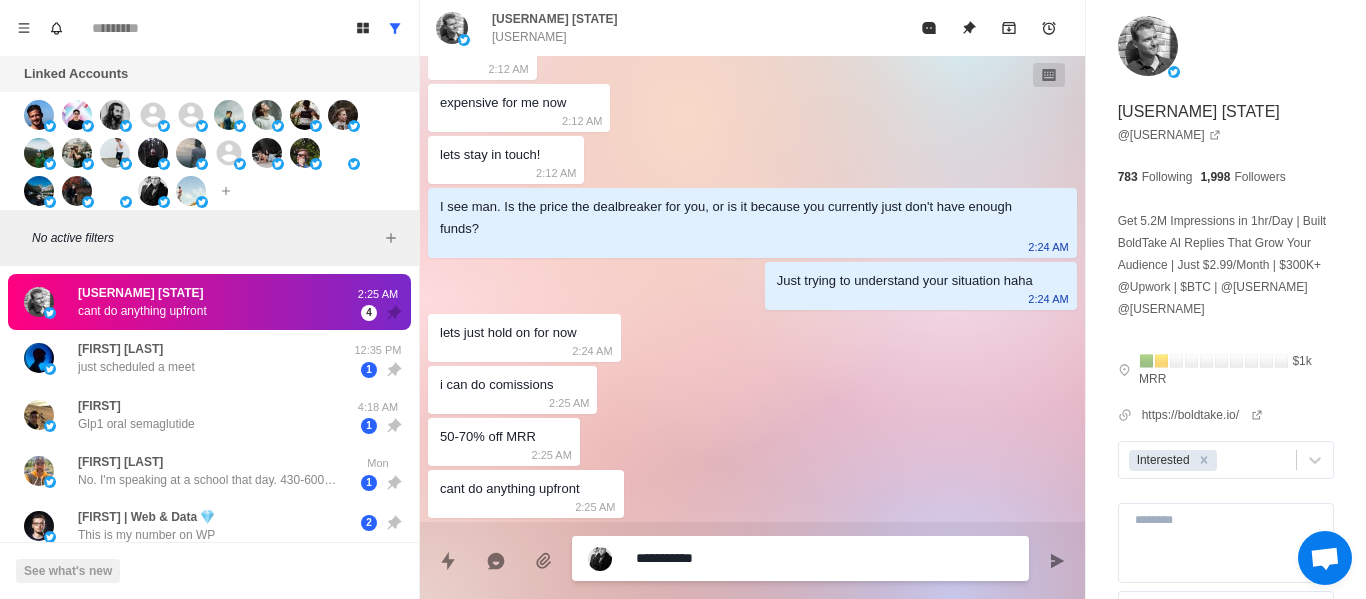 type on "*" 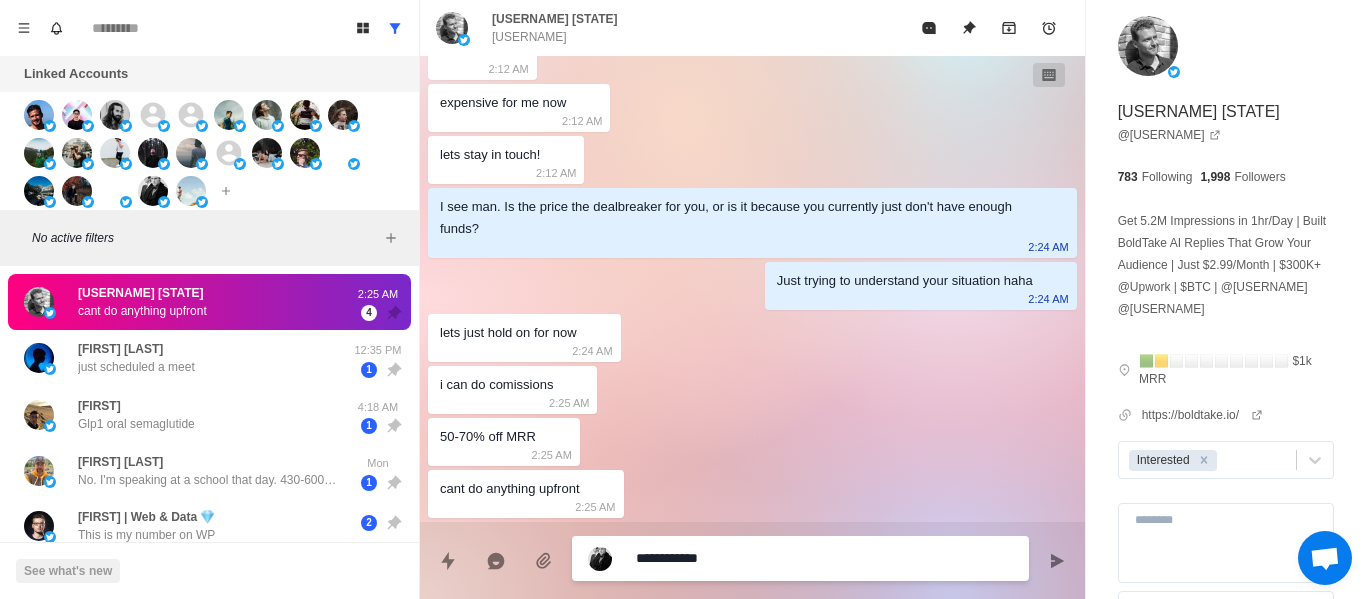 type on "*" 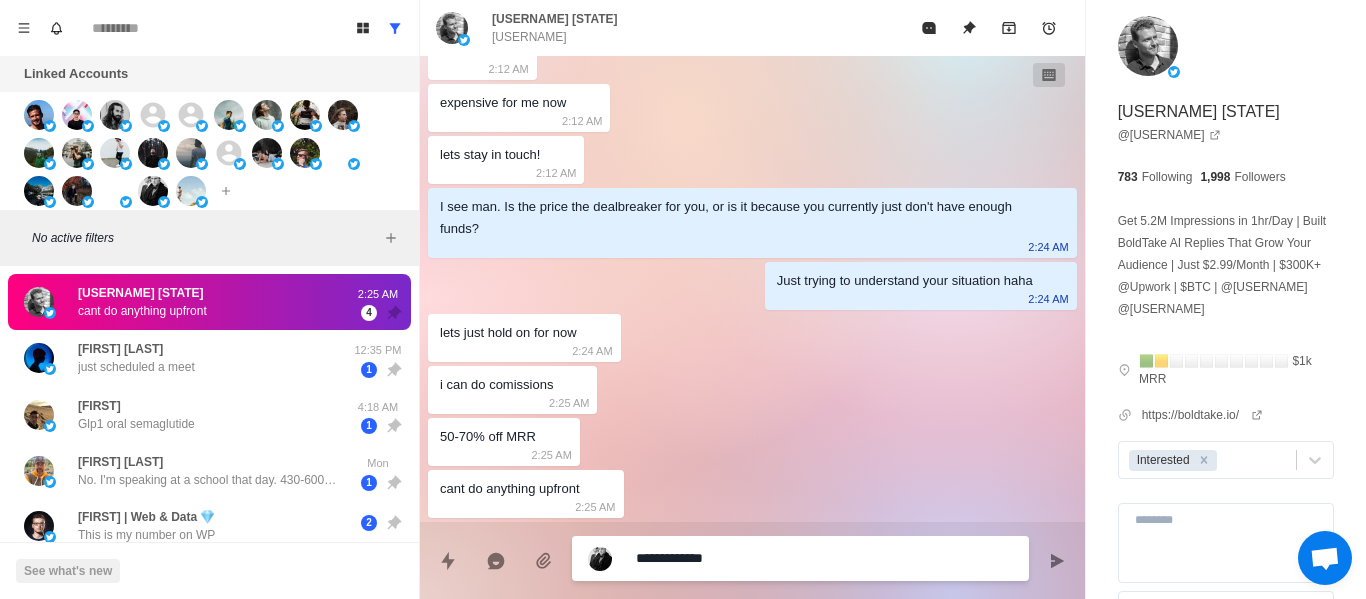 type on "*" 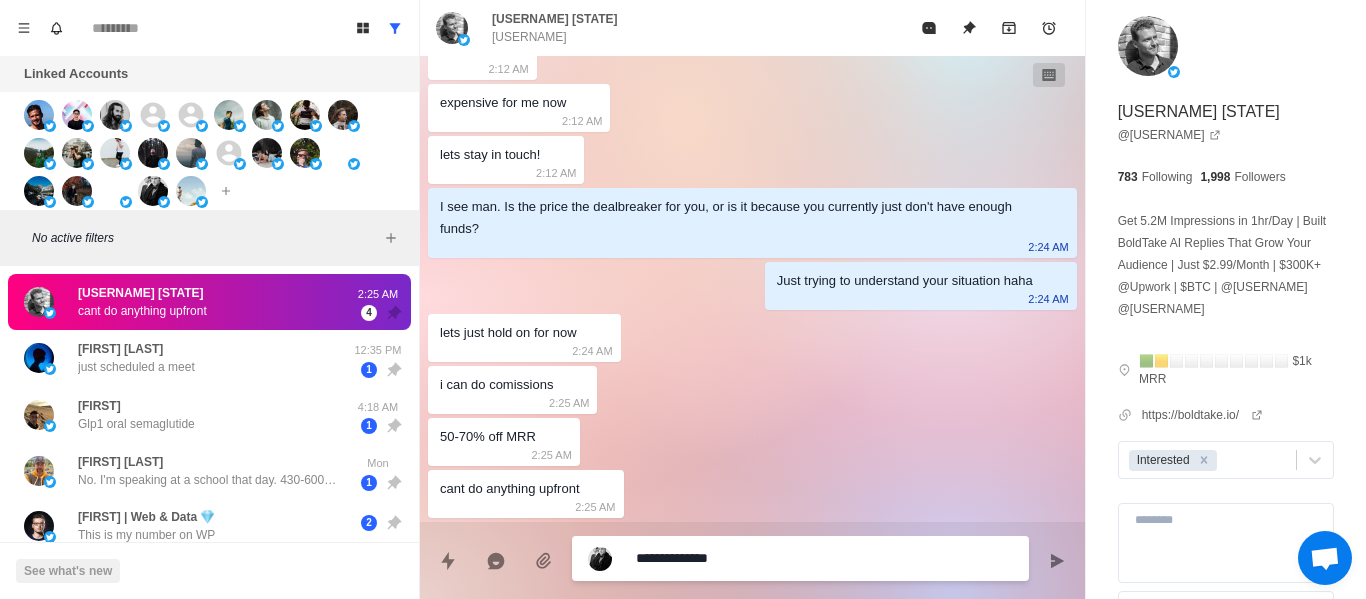 type on "*" 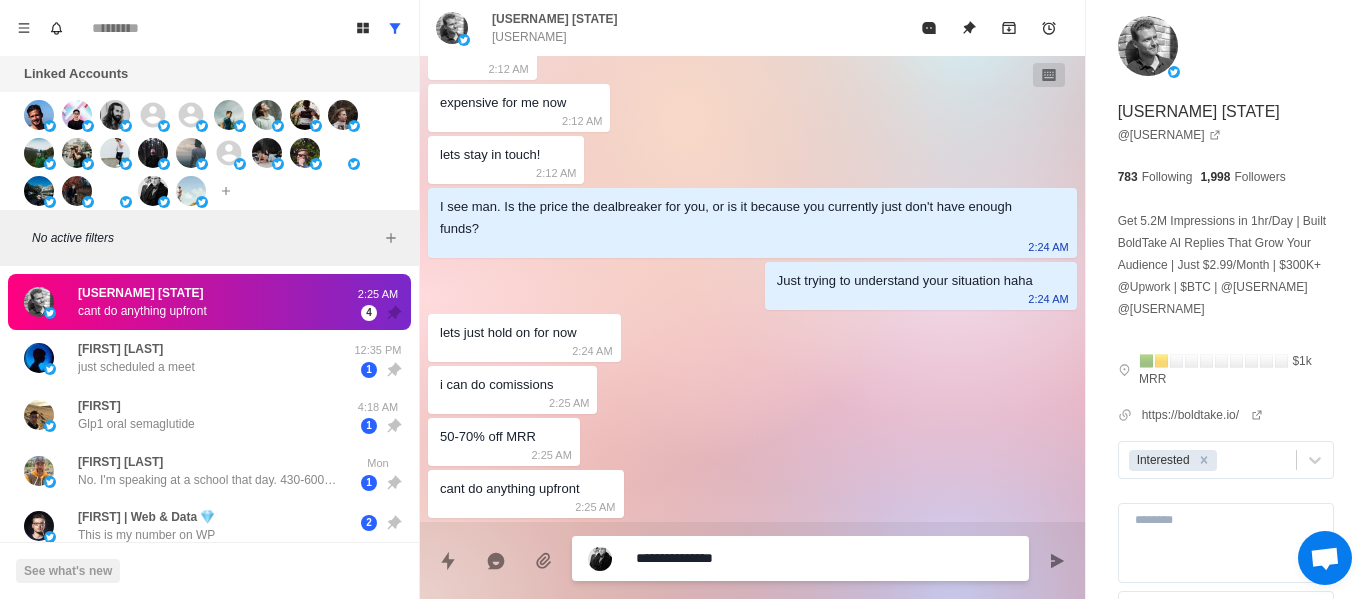 type on "*" 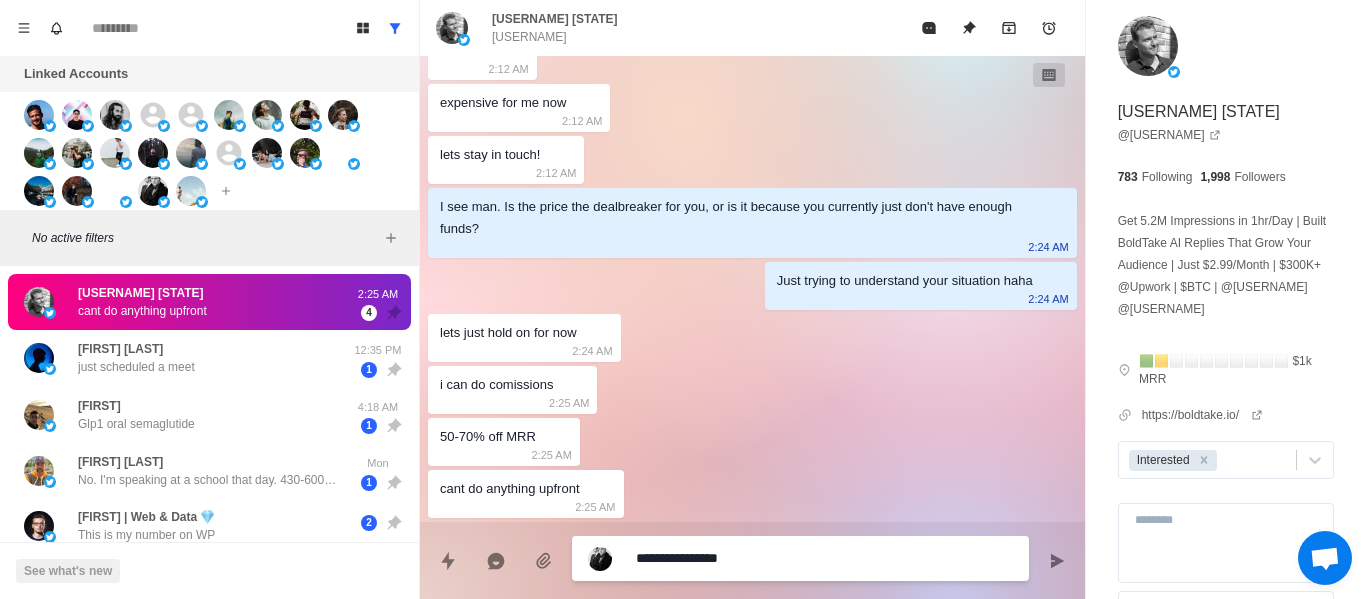 type on "*" 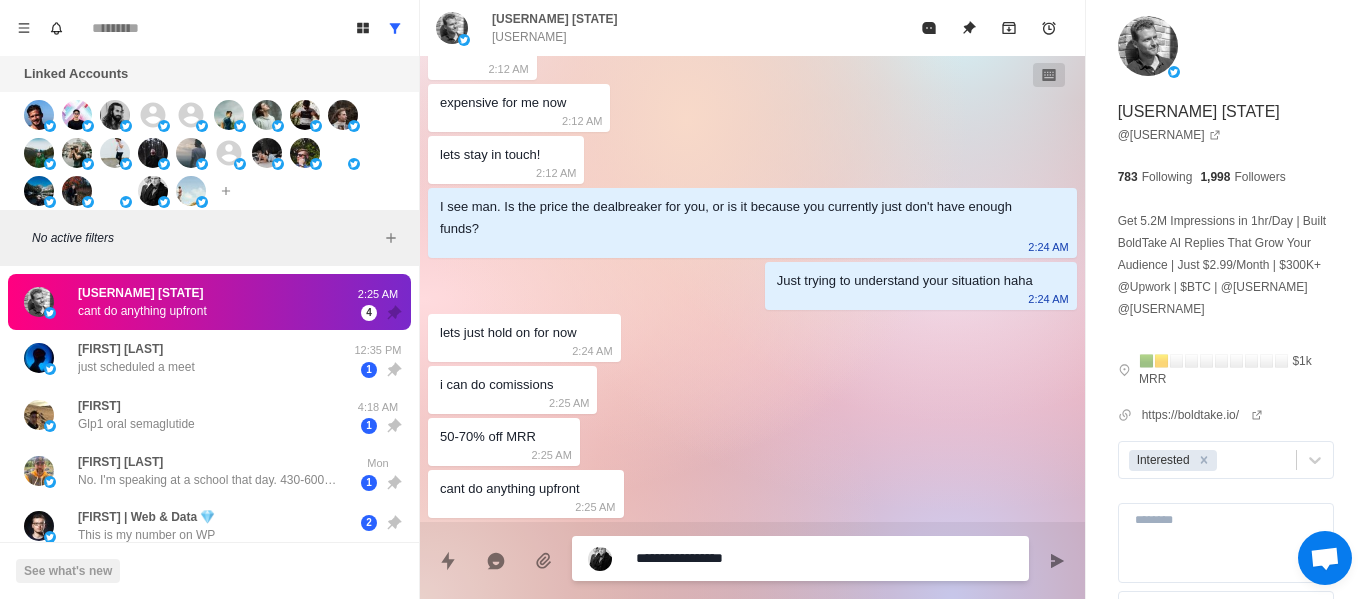 type on "*" 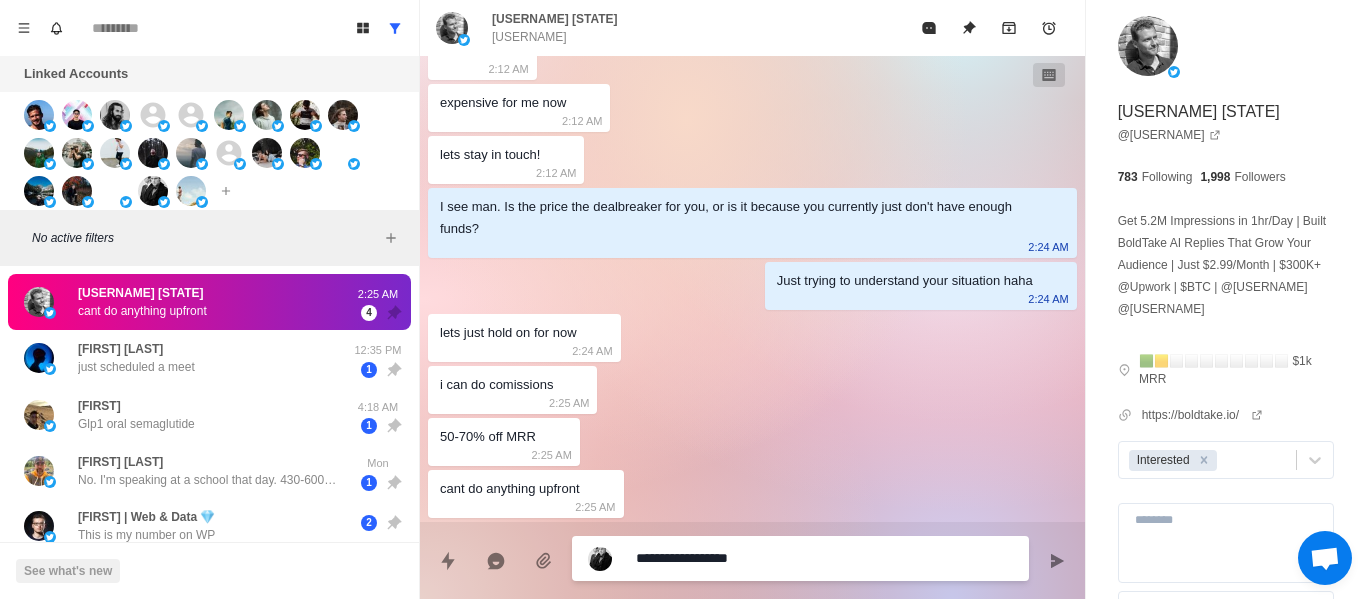 type on "*" 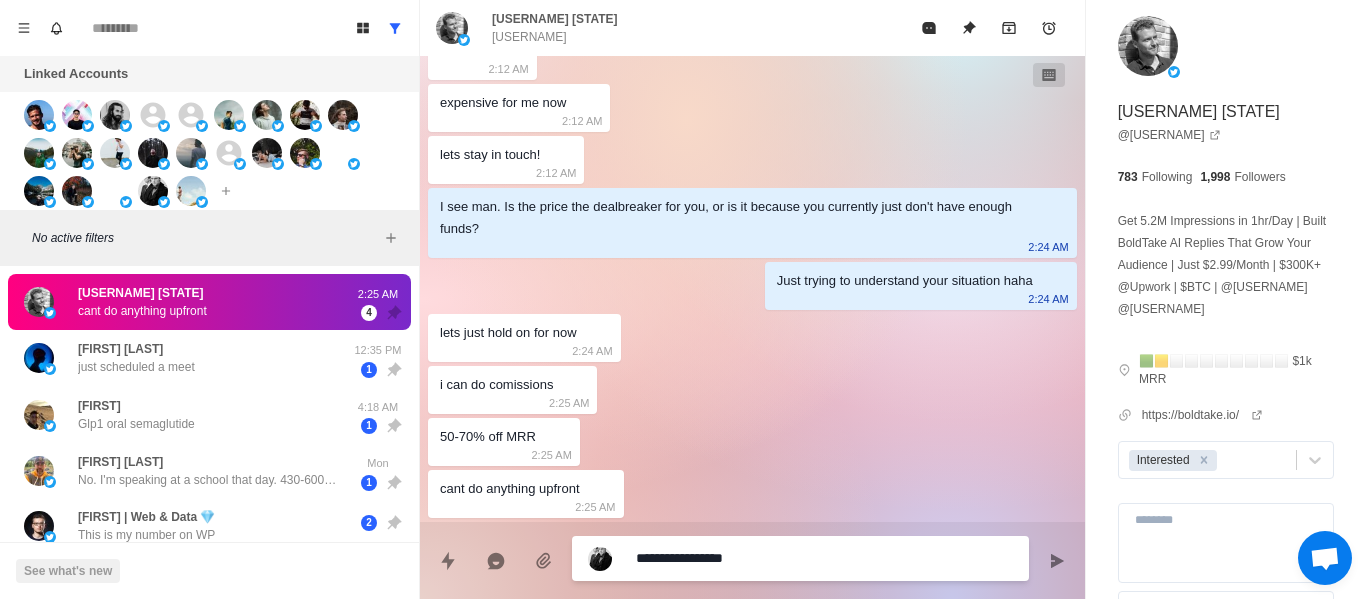 type on "*" 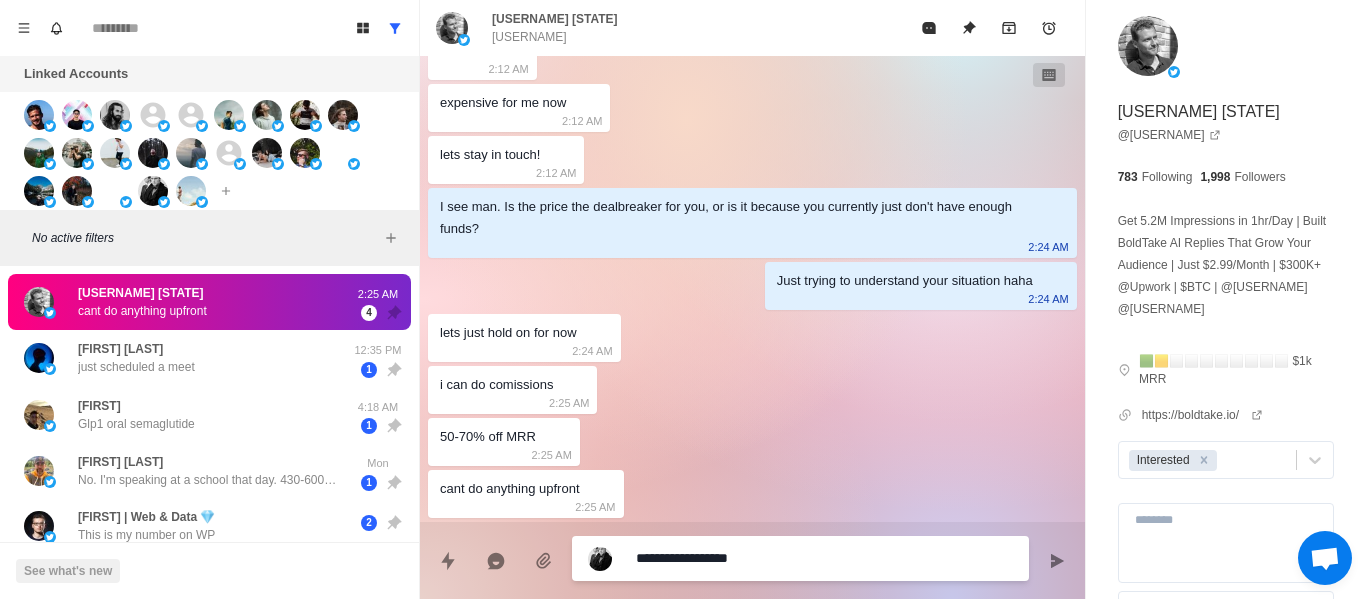 type on "*" 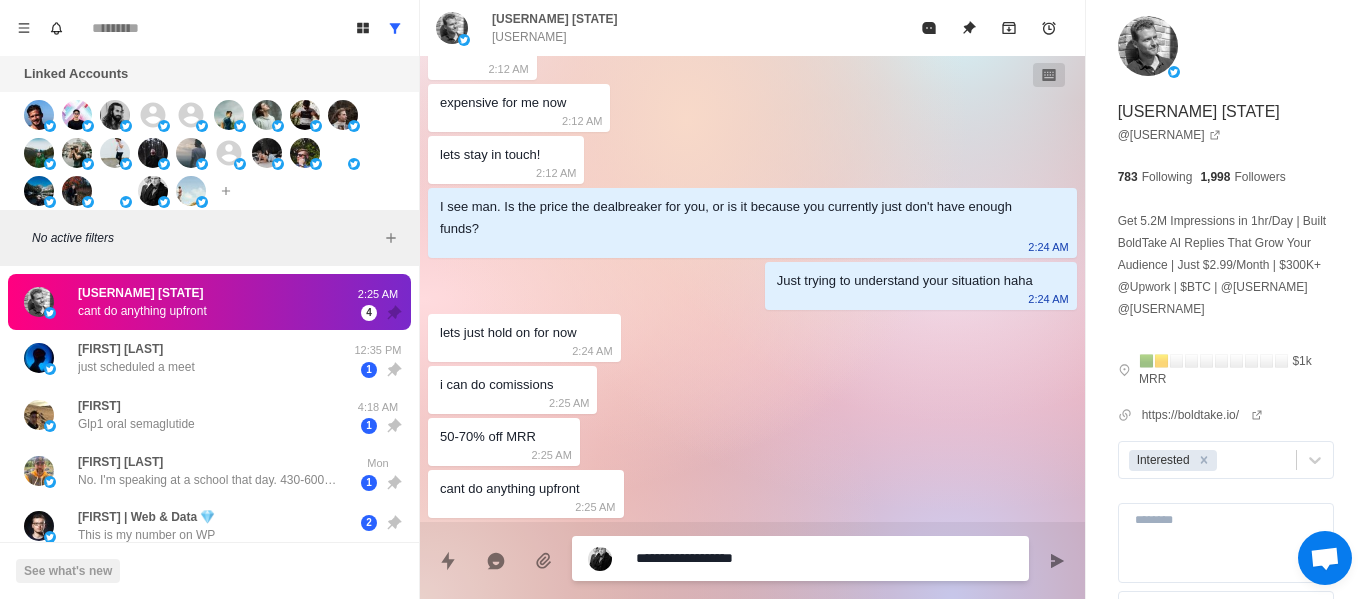 type on "*" 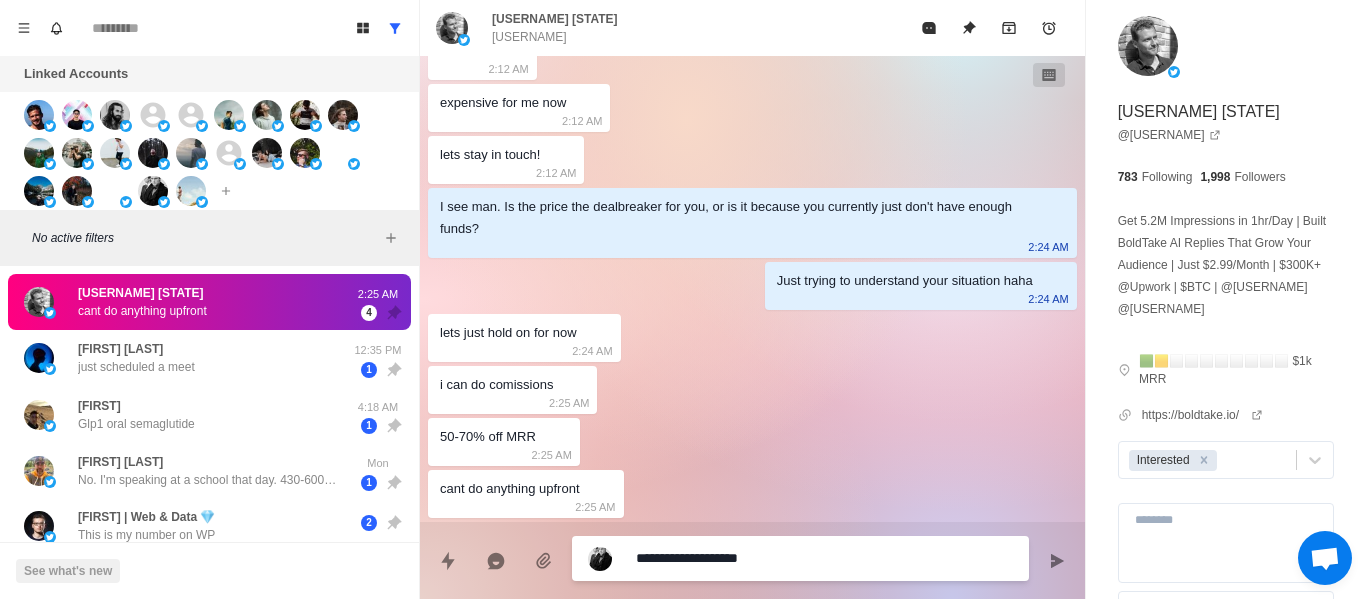 type on "*" 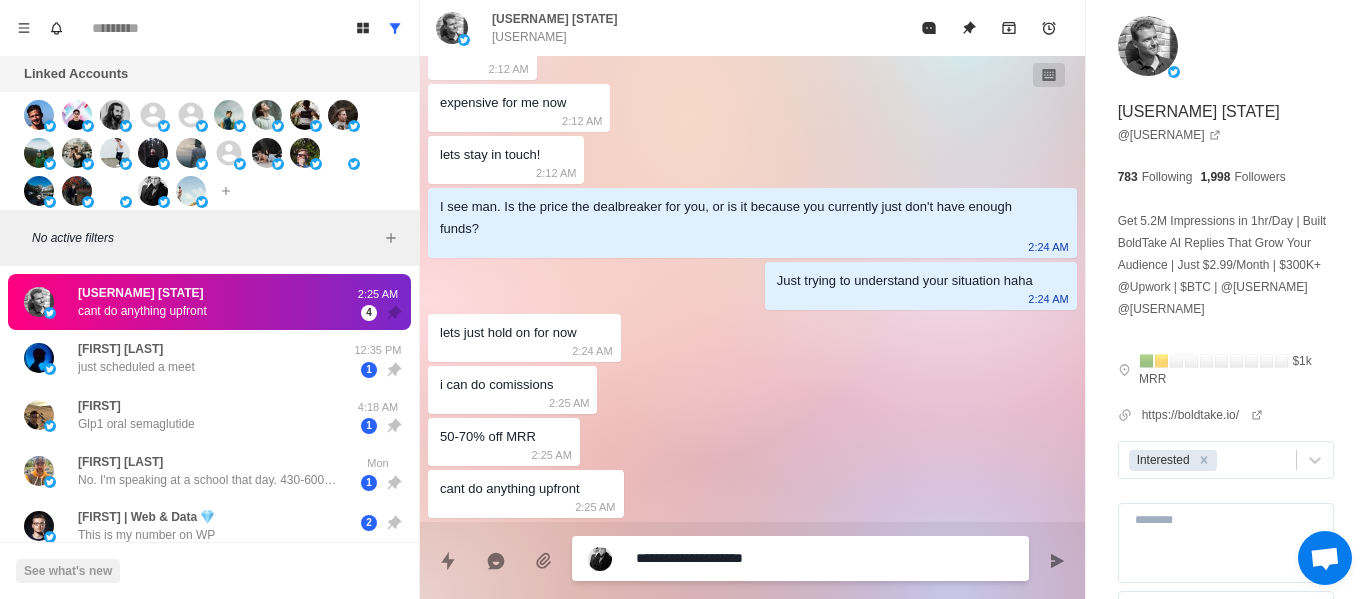 type on "*" 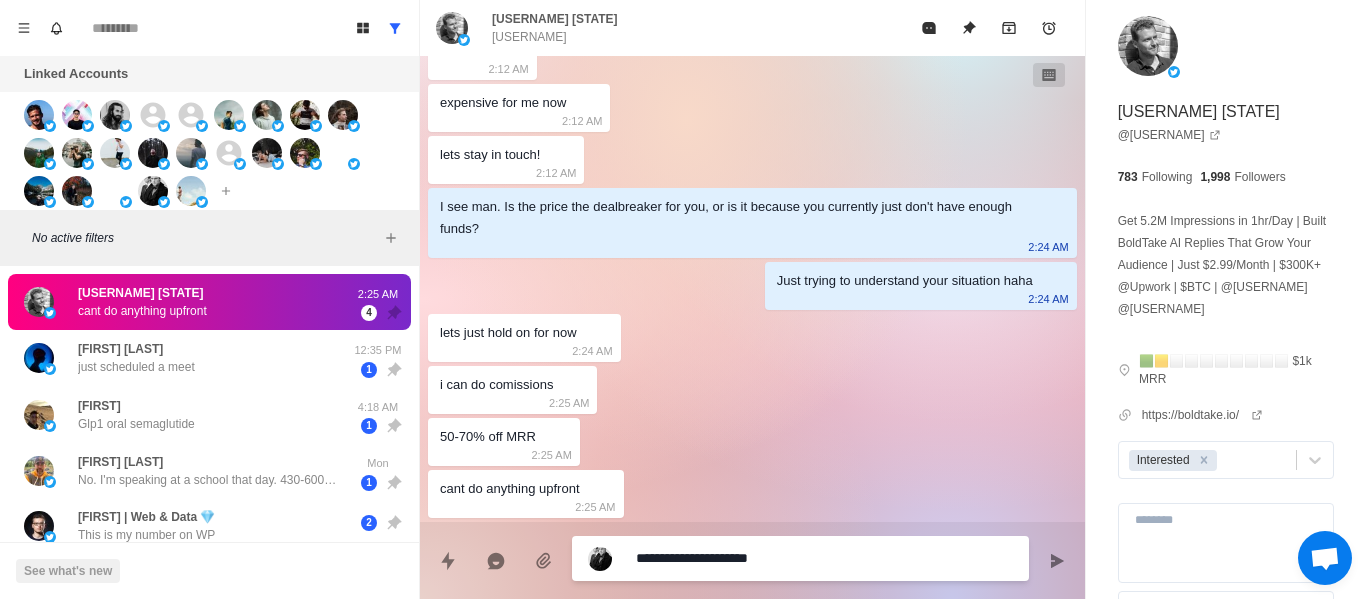 type on "*" 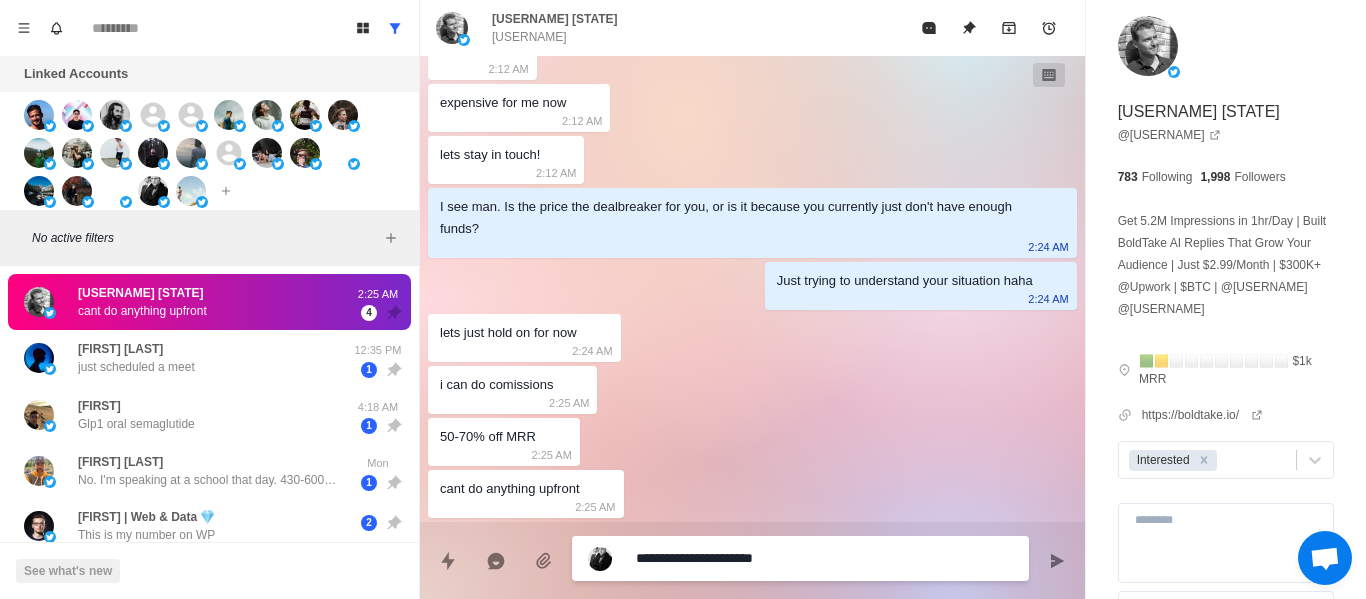 type on "*" 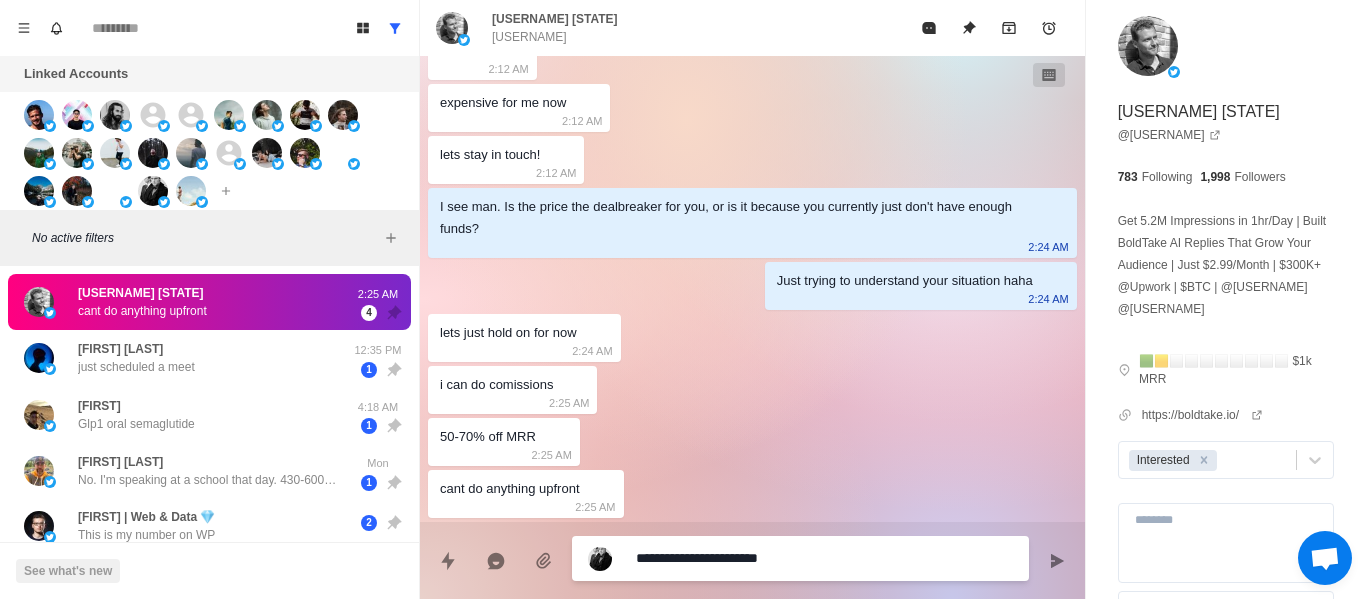 type on "*" 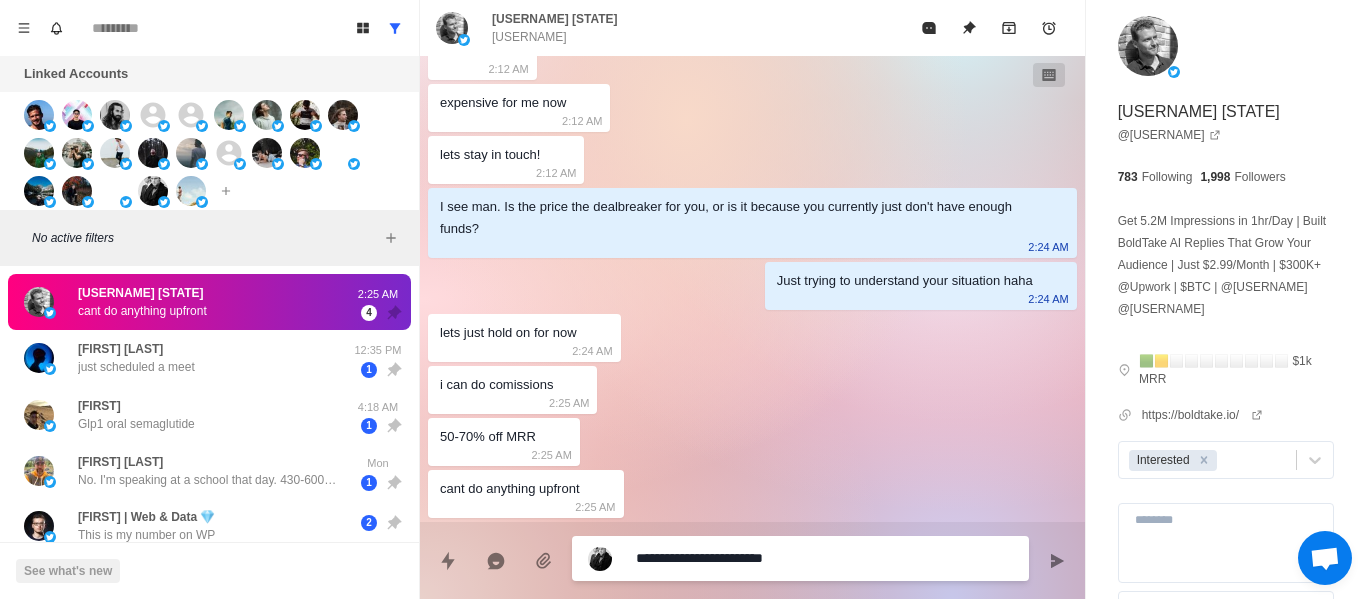 type on "*" 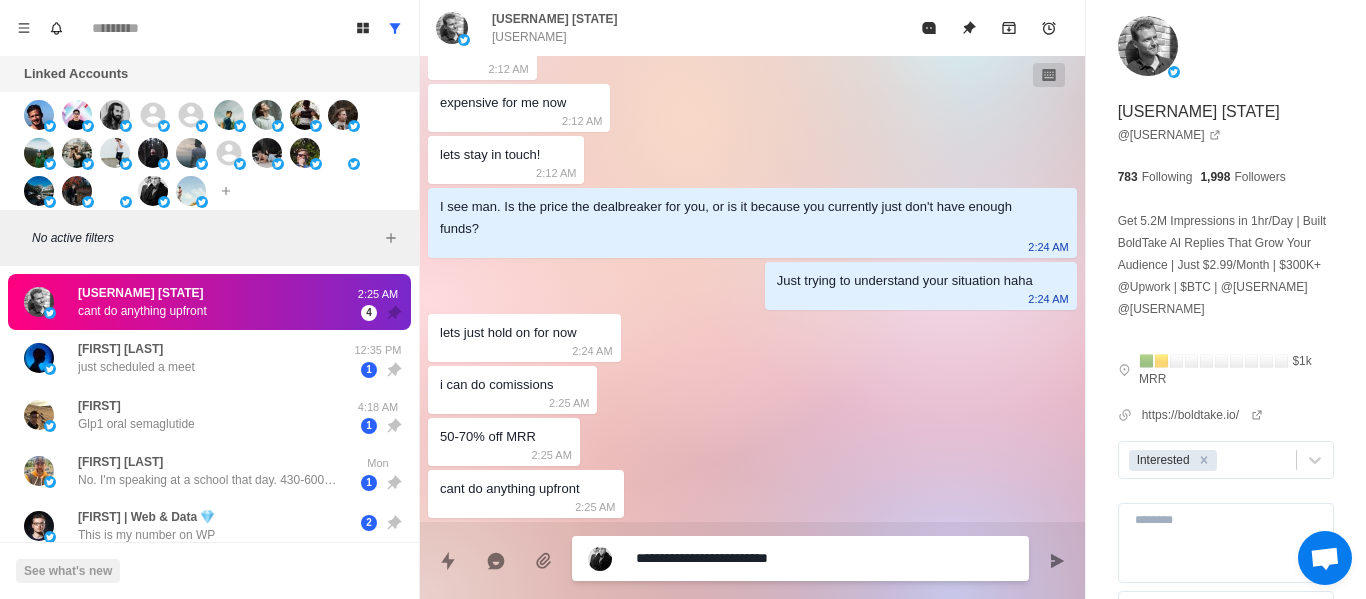 type on "*" 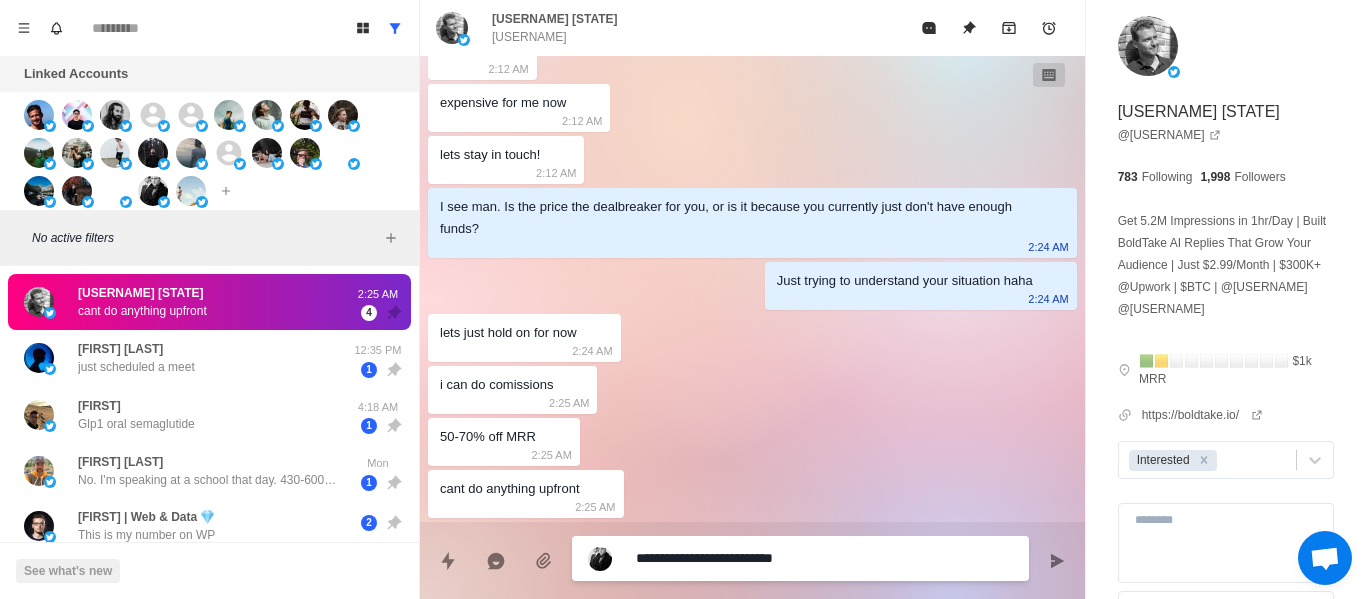 type on "*" 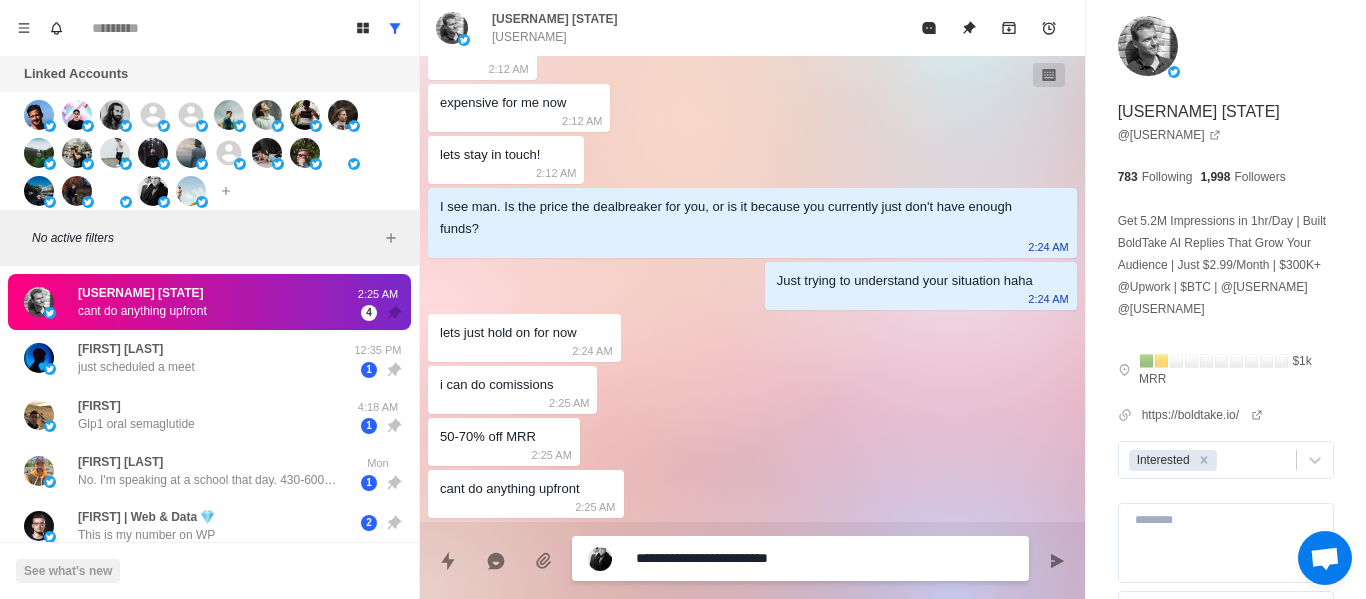 type on "*" 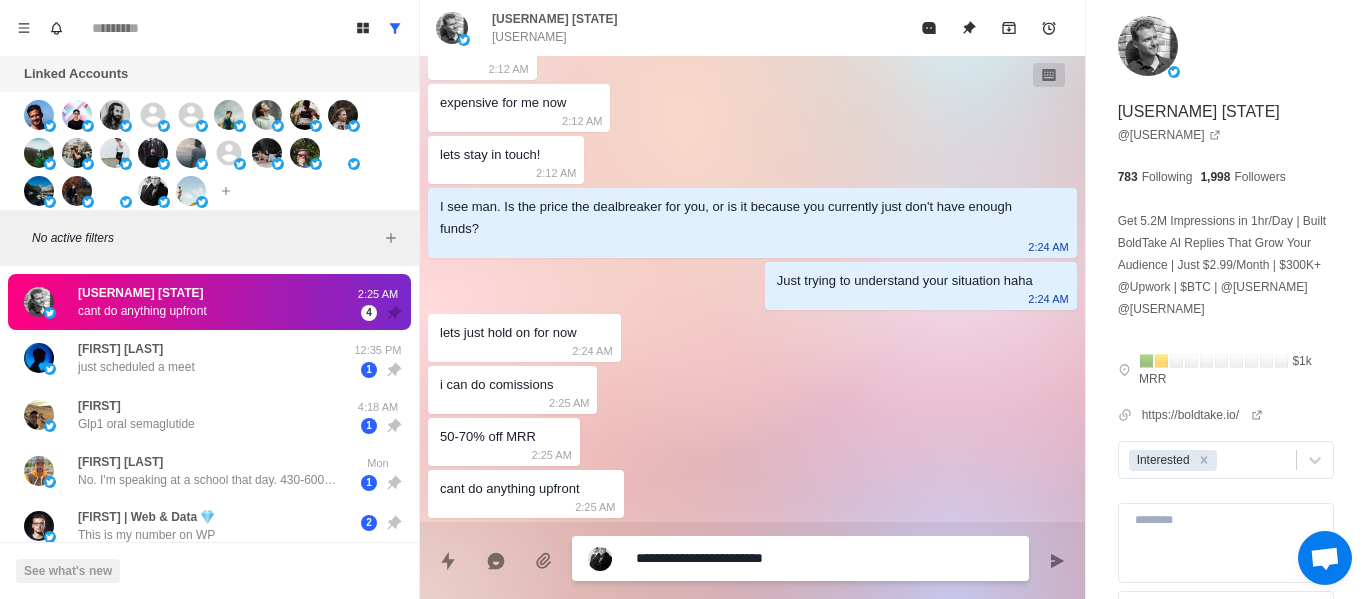 type on "*" 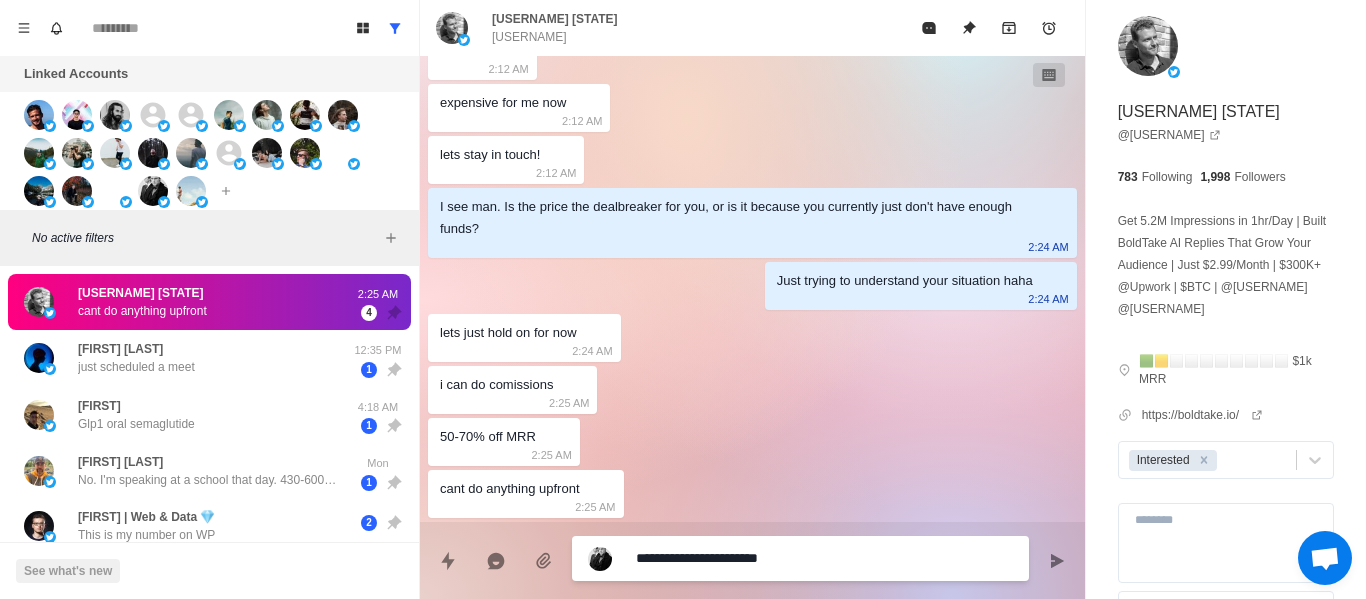 type on "*" 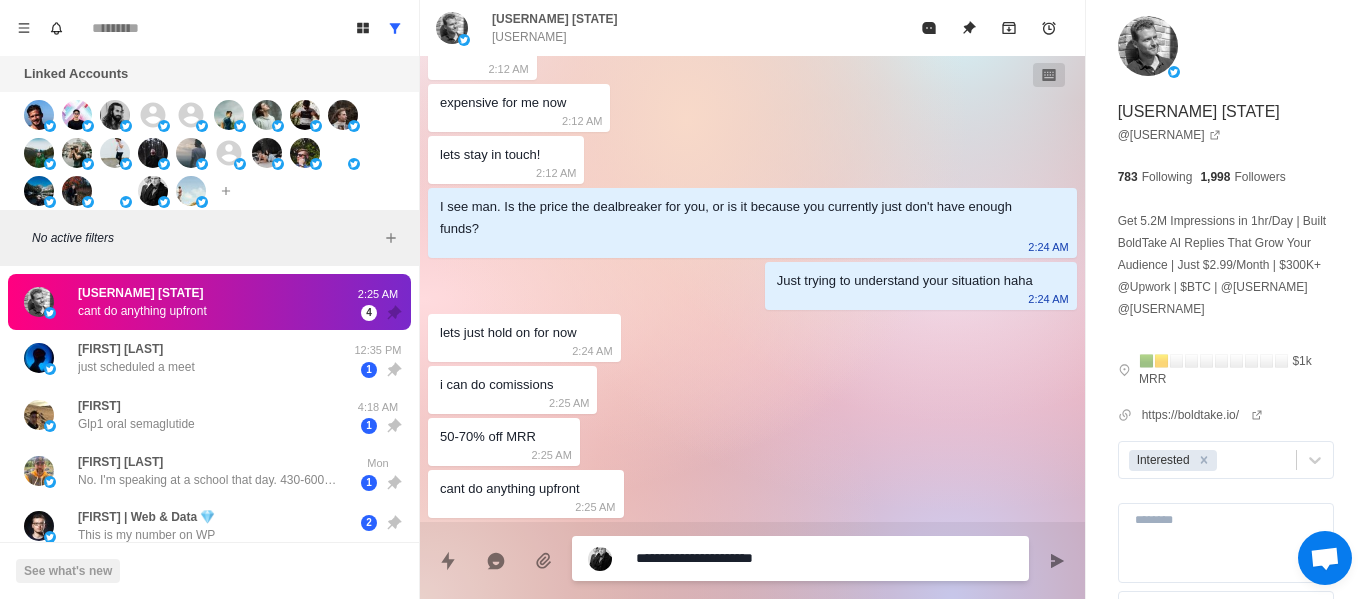 type on "*" 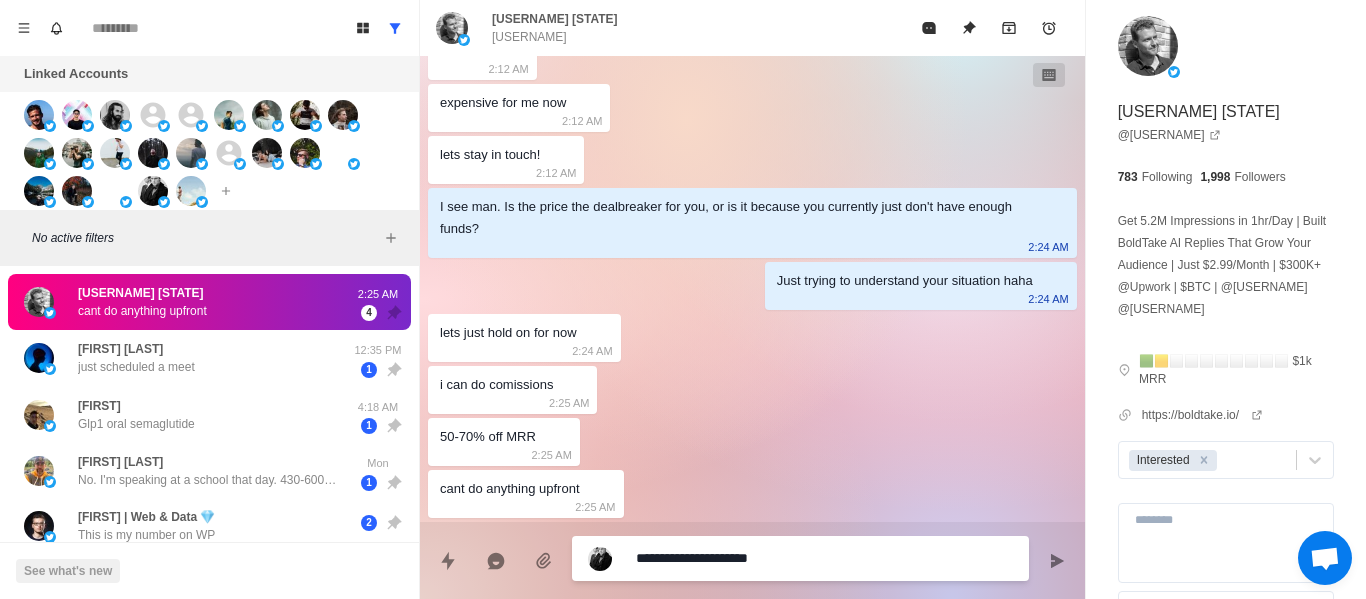 type on "*" 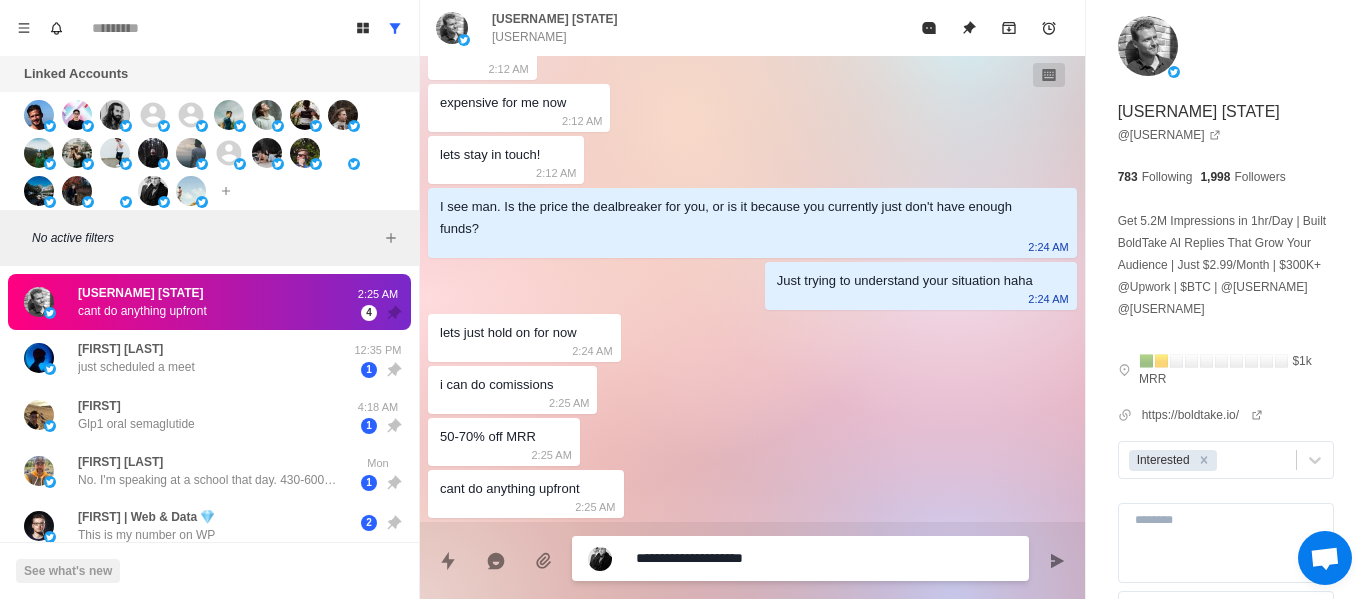 type on "*" 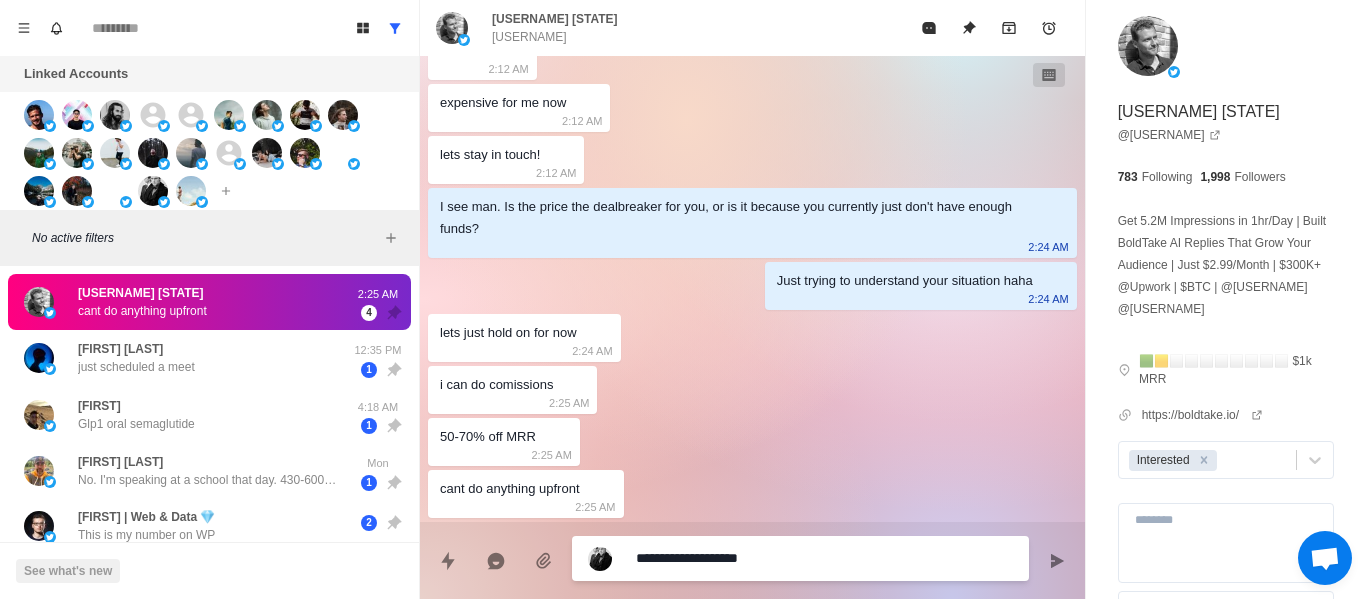 type on "*" 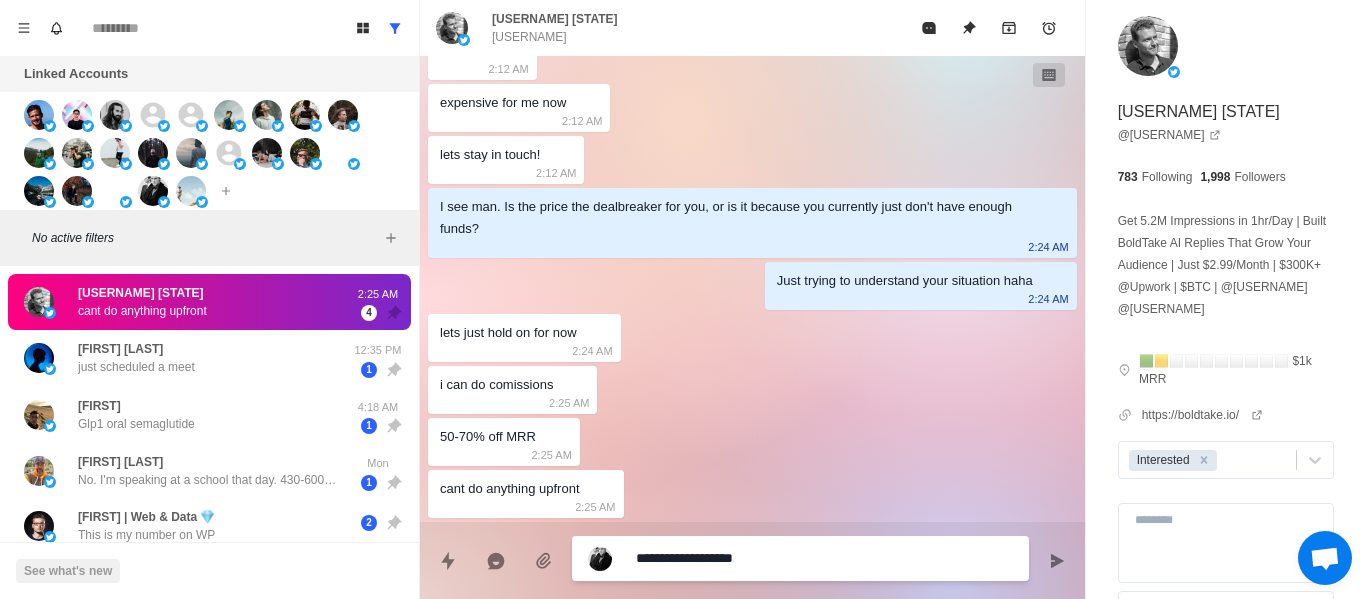 type on "*" 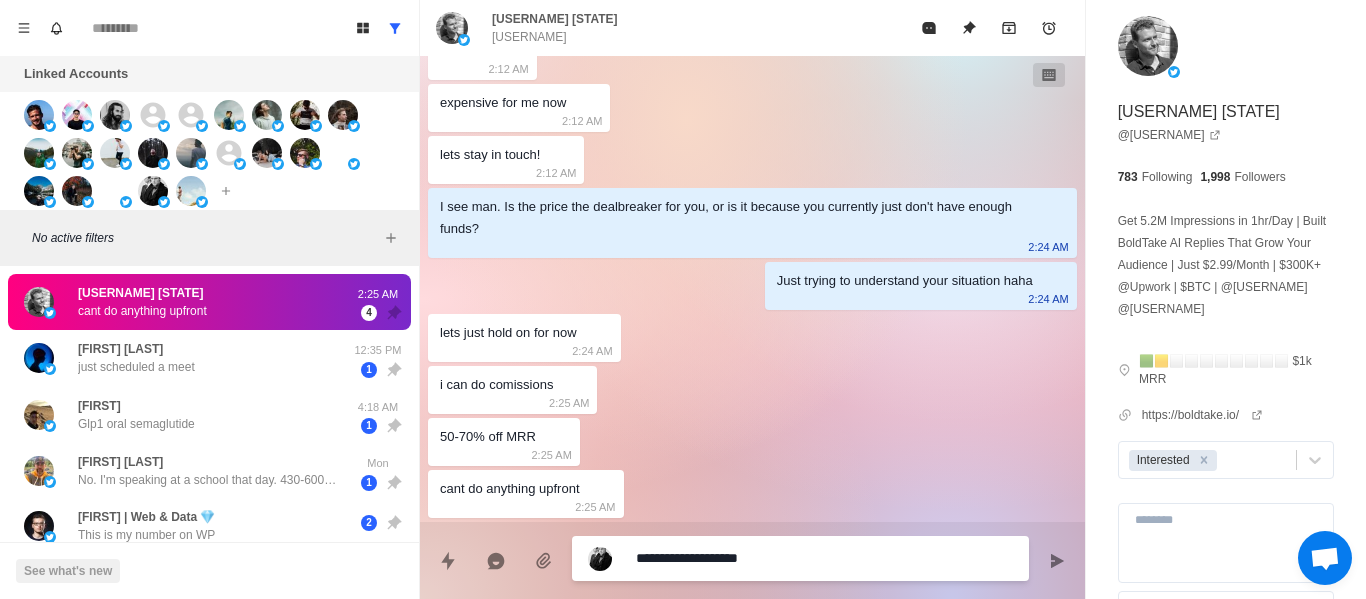 type on "*" 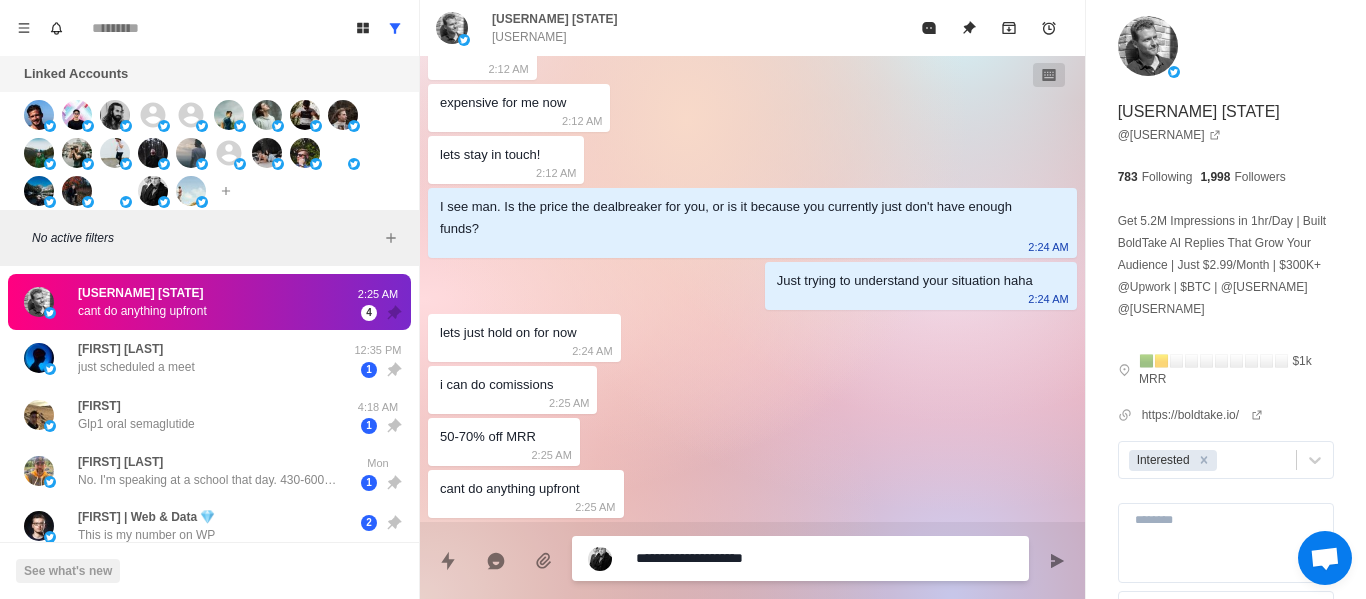 type on "*" 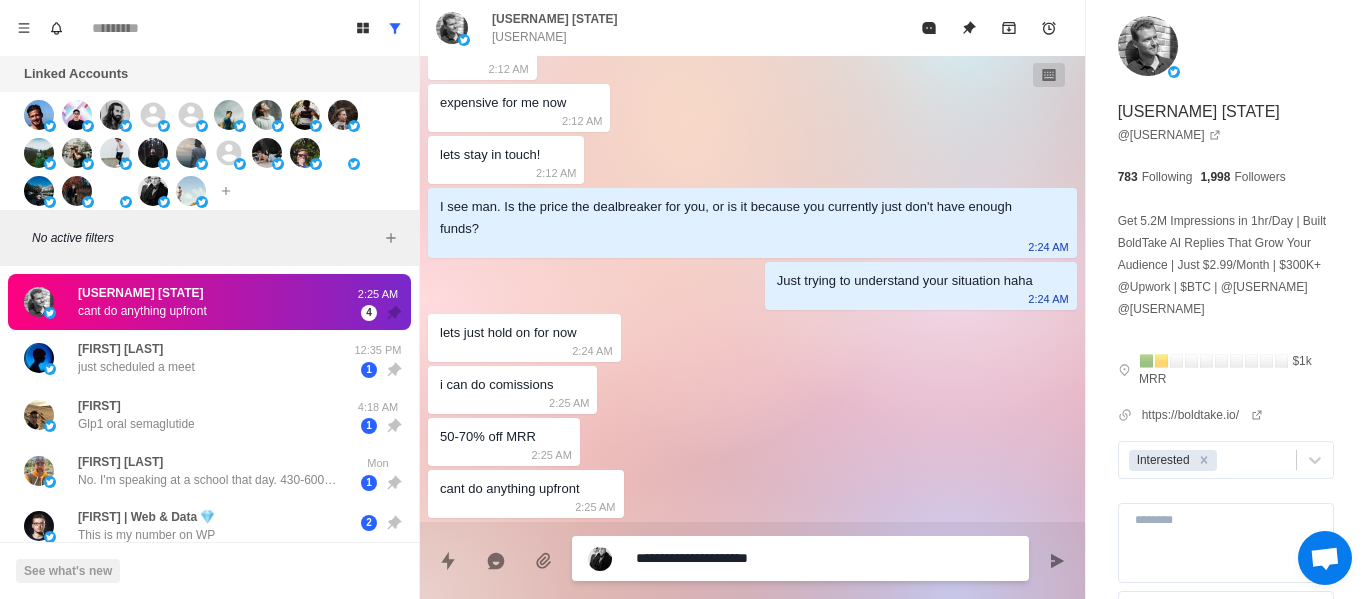 type on "*" 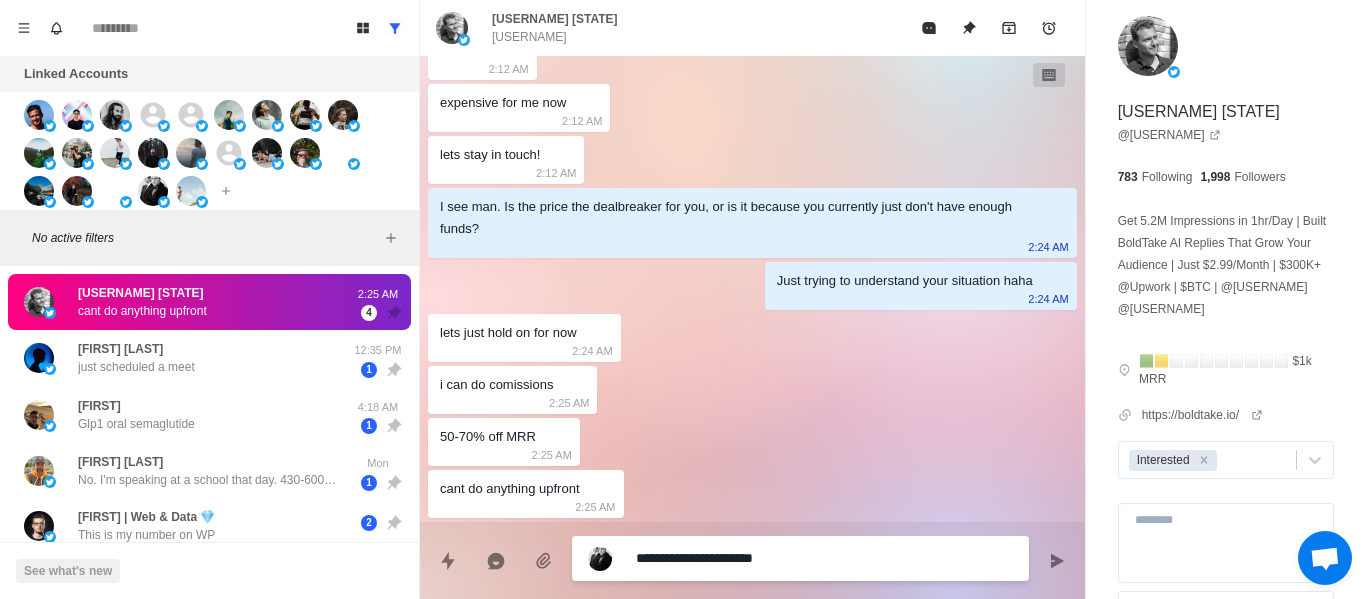 type on "*" 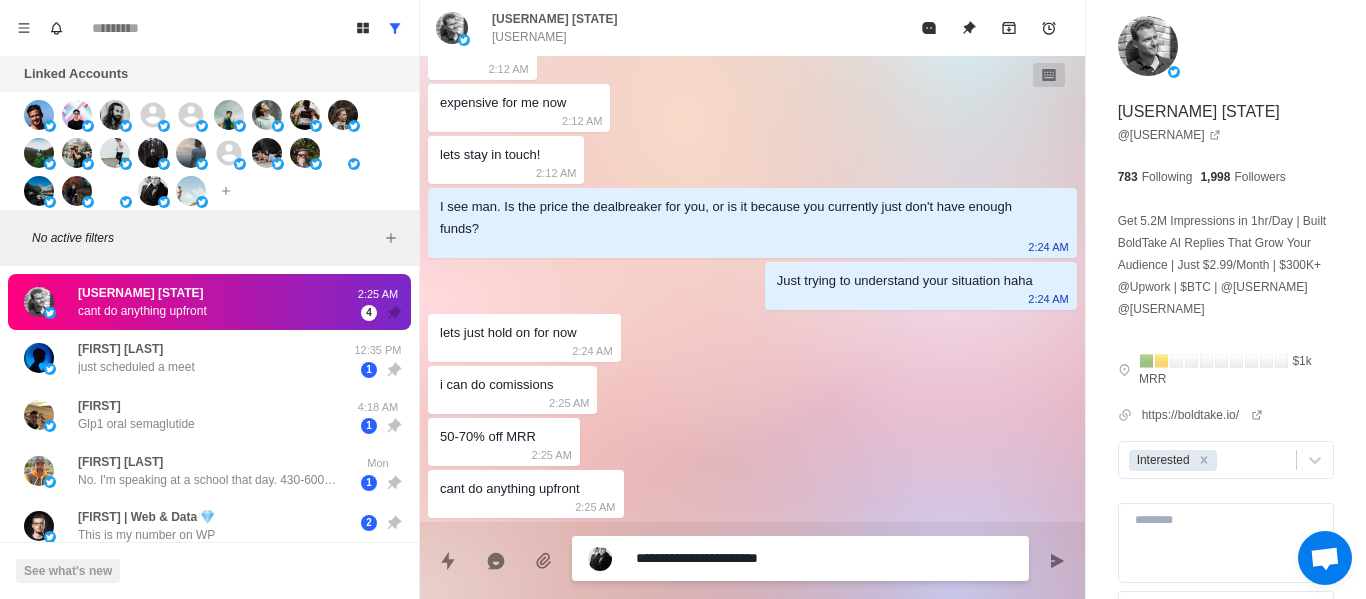type on "*" 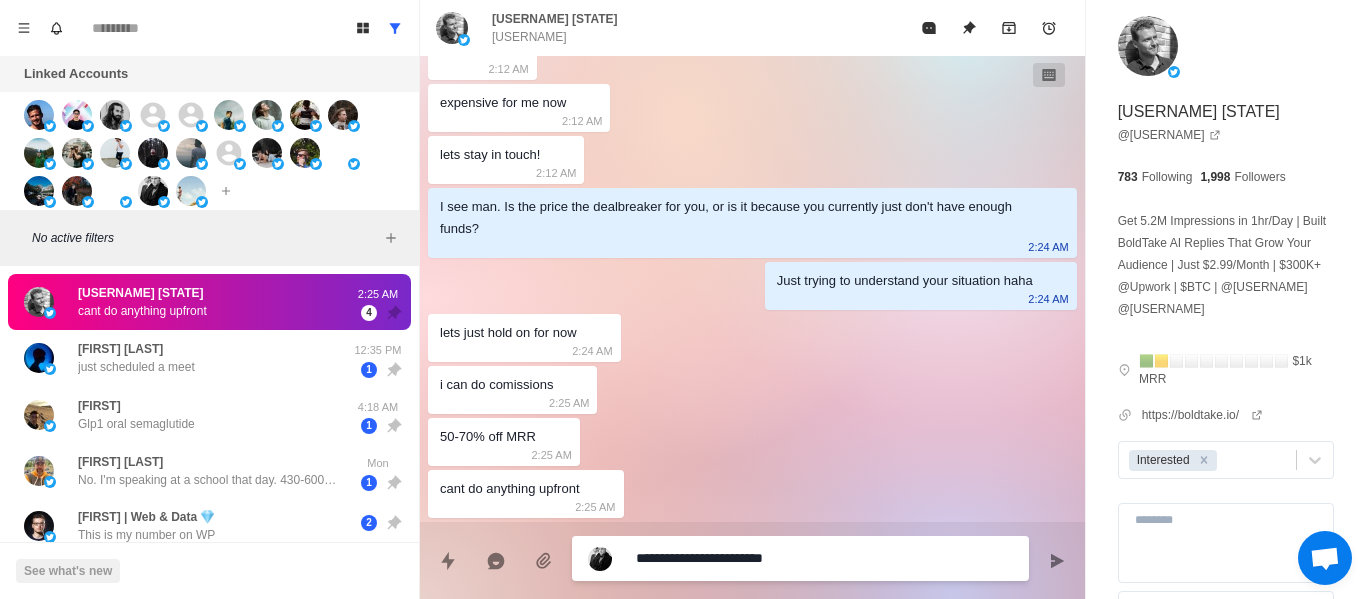 type on "*" 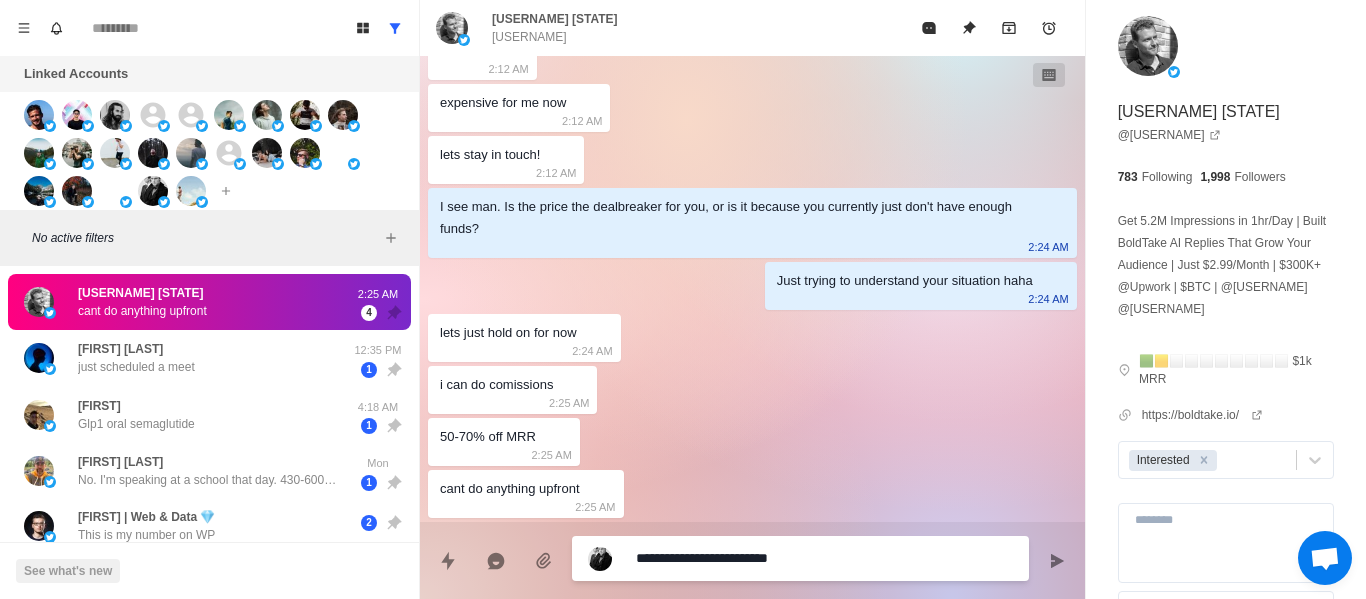 type on "*" 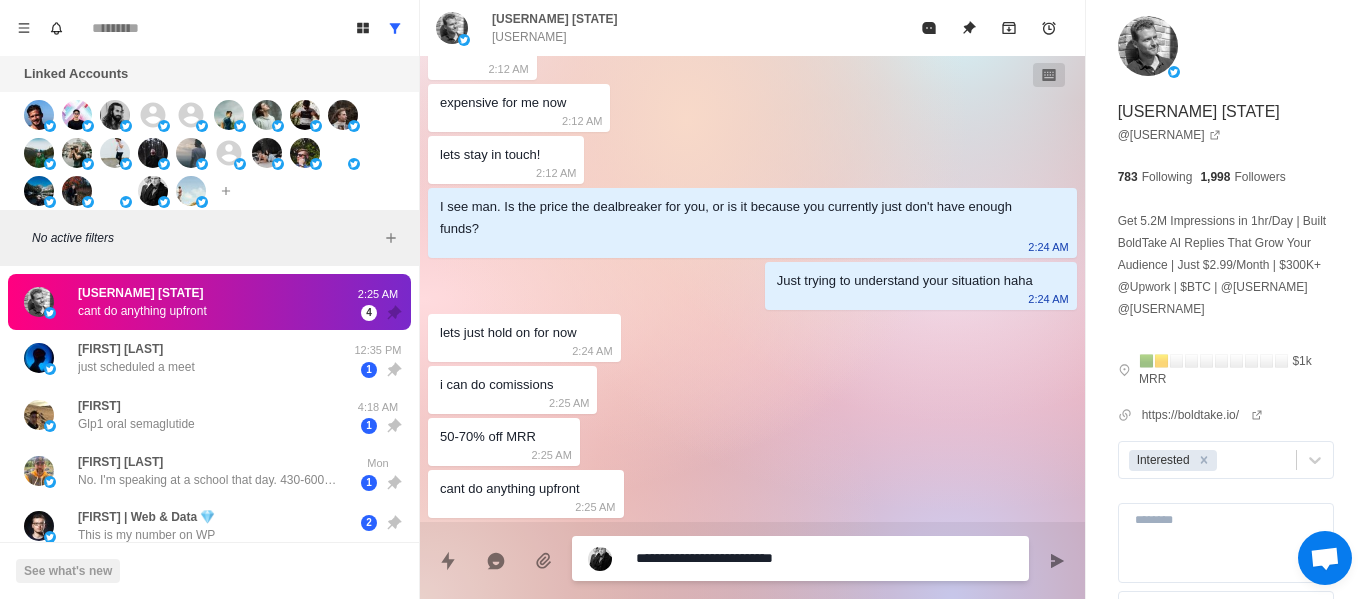 type on "*" 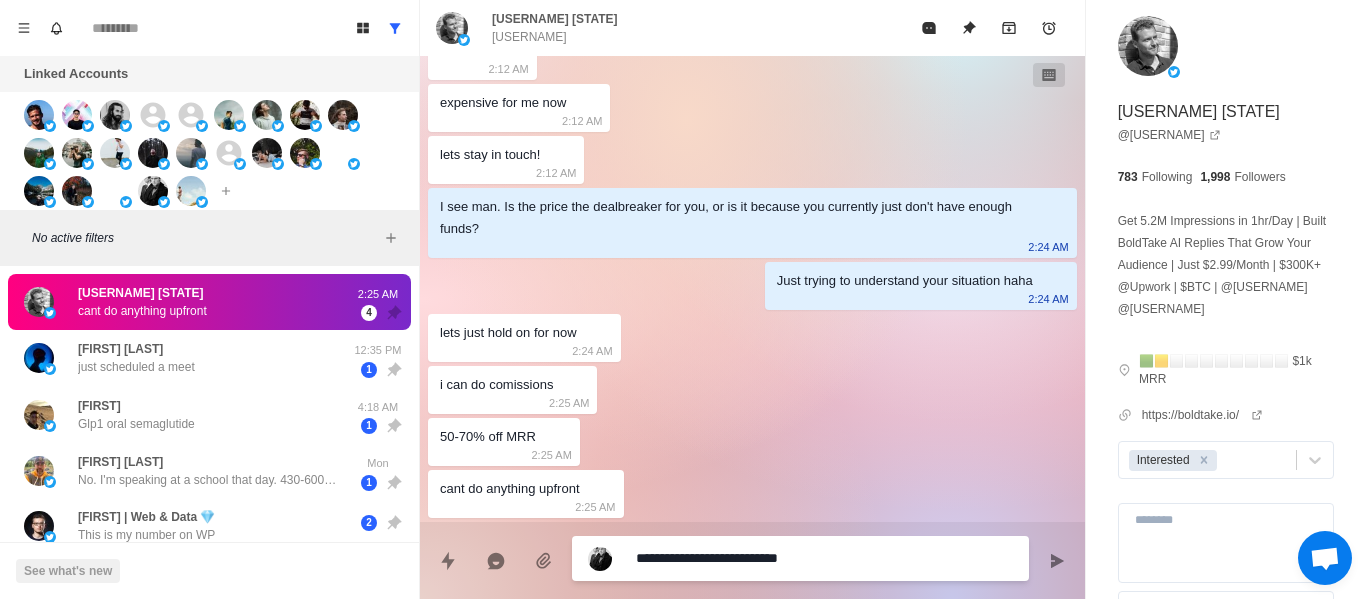 type on "*" 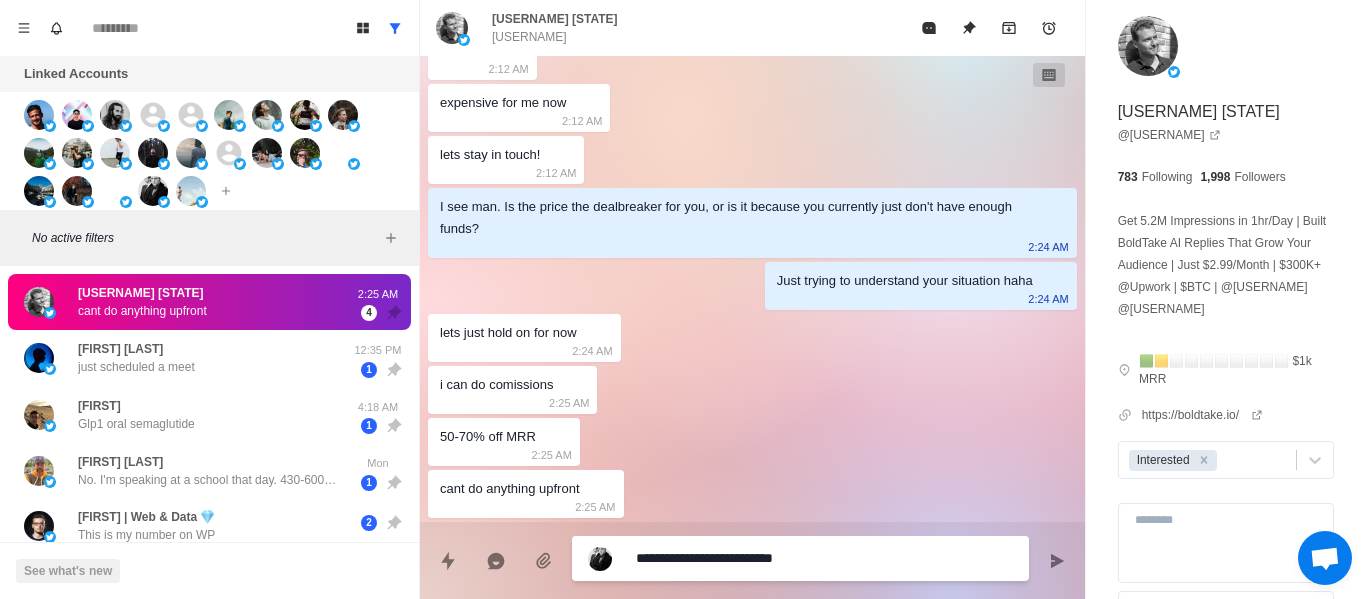 type on "*" 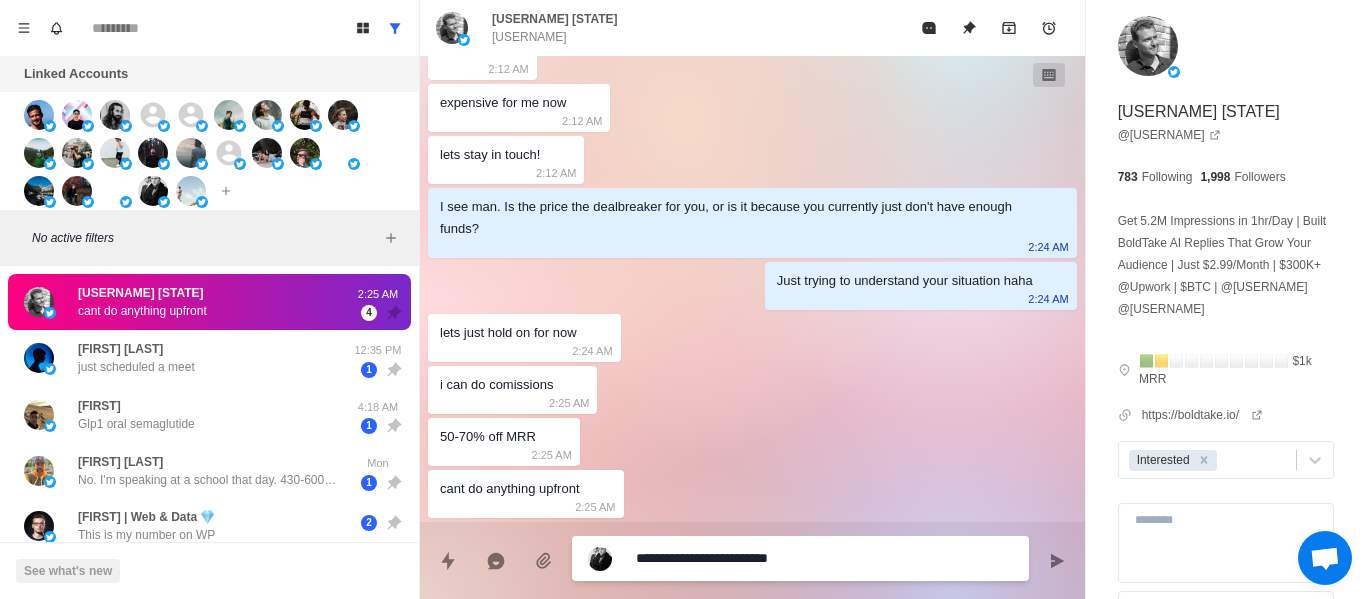 type on "*" 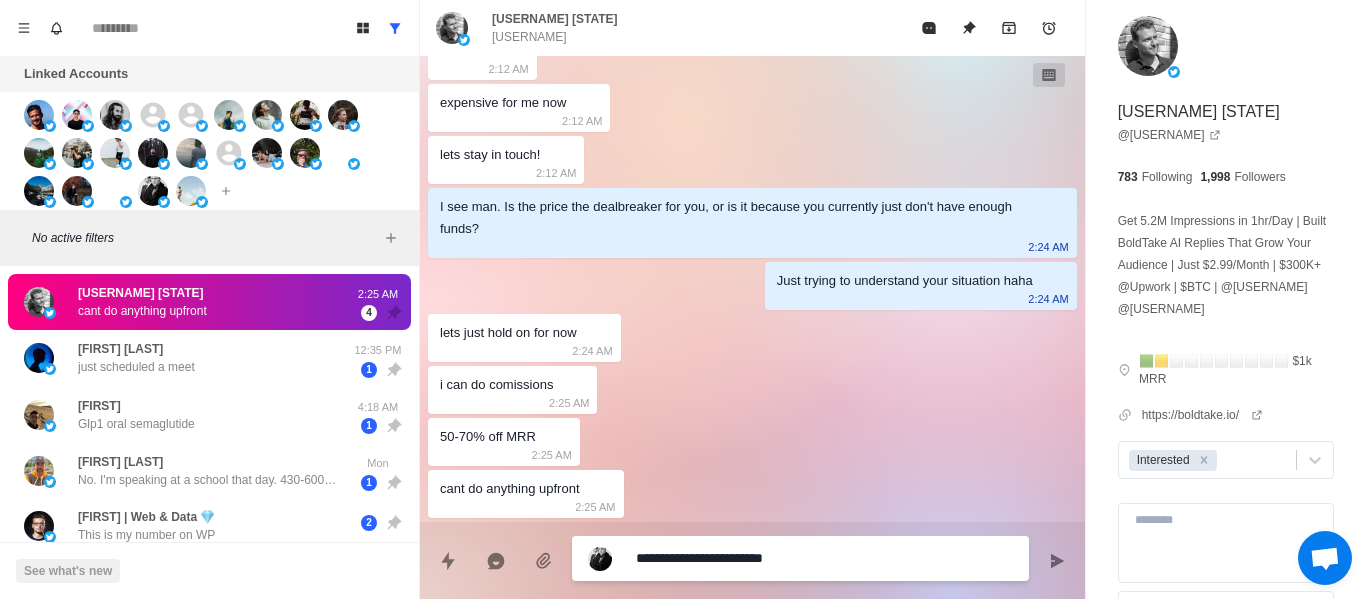 type on "*" 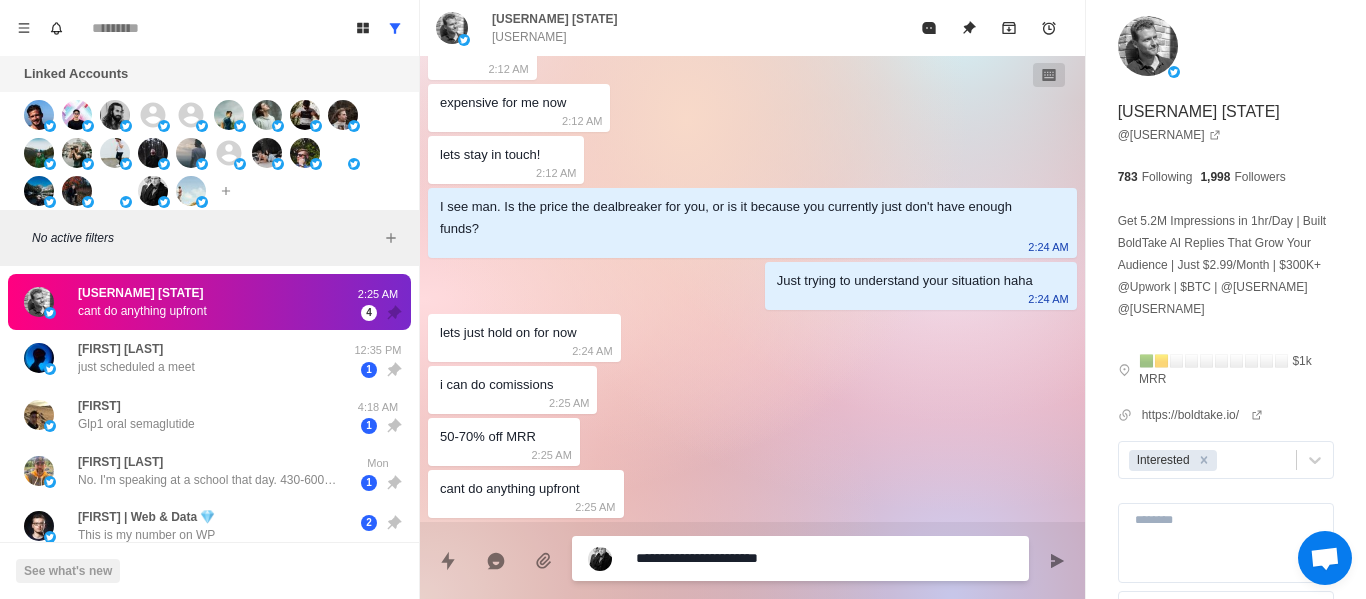 type on "*" 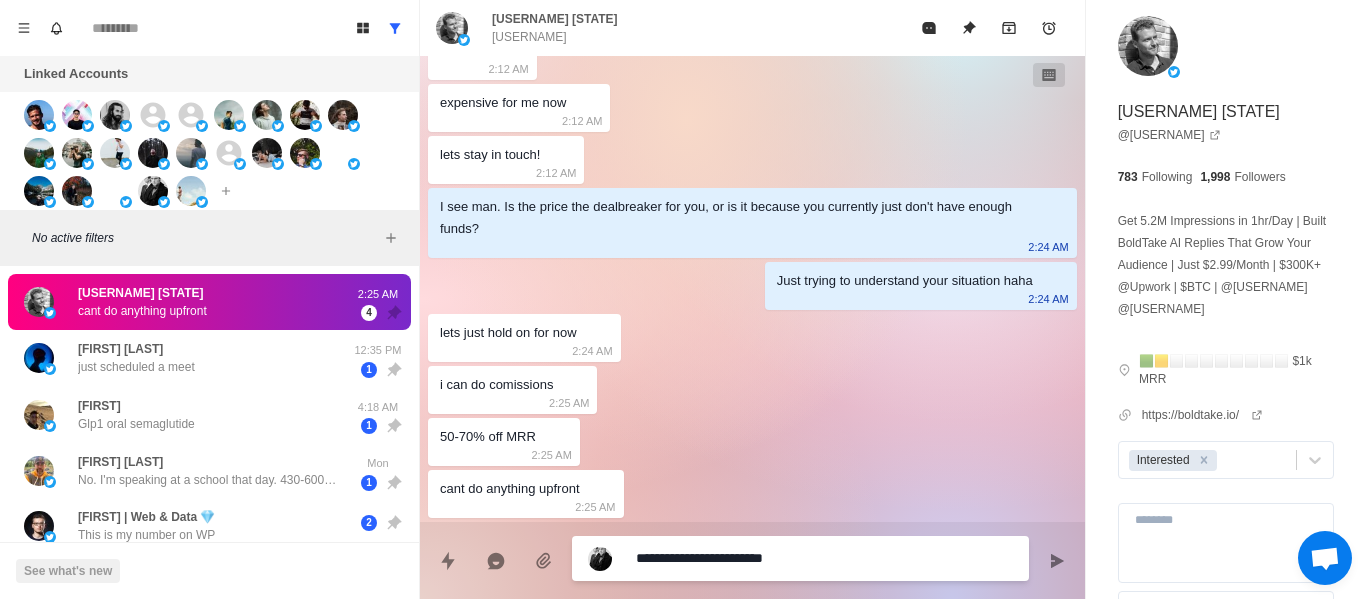 type on "*" 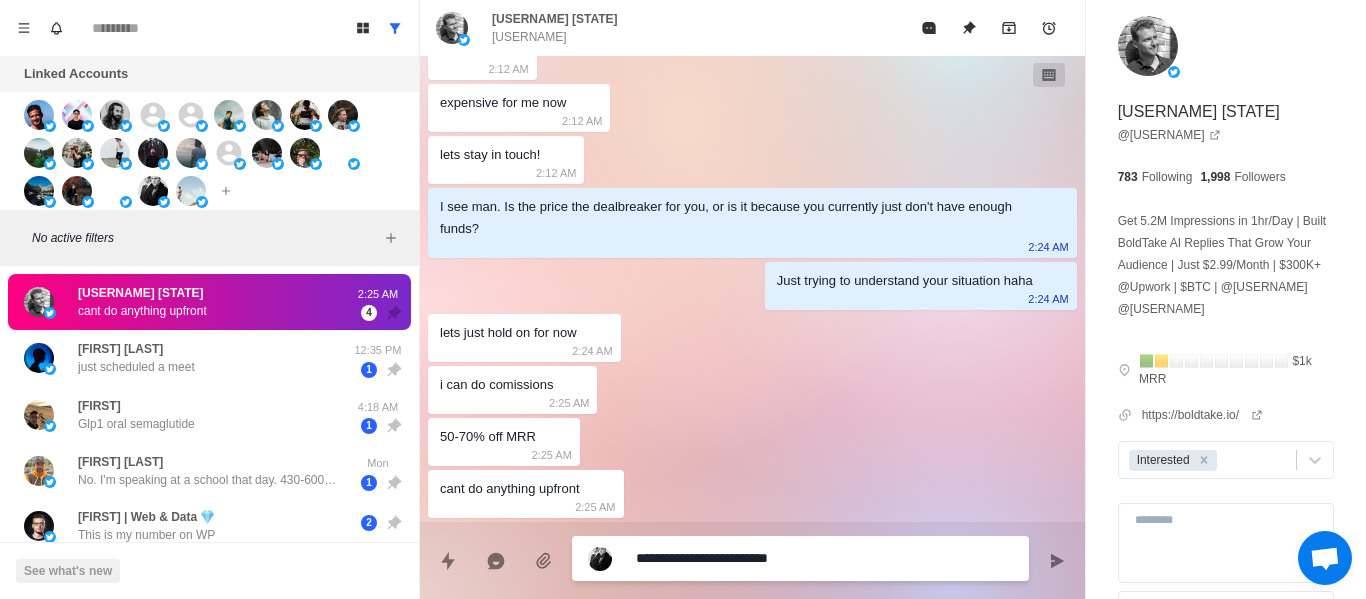 type on "*" 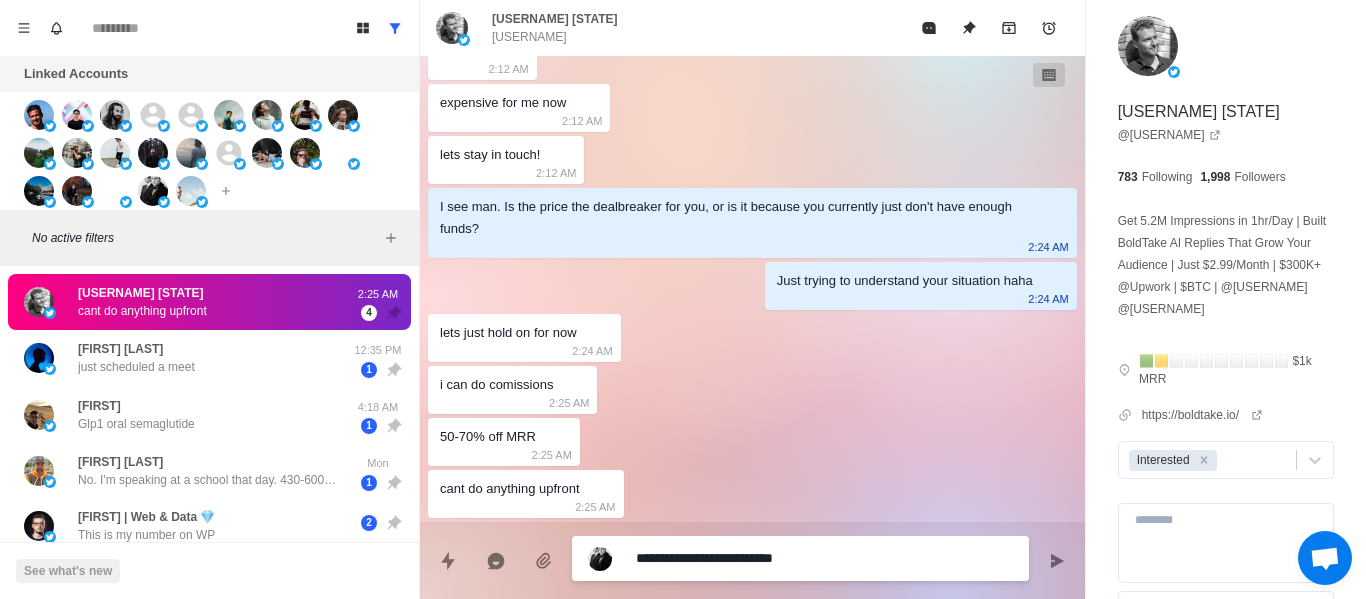 type on "*" 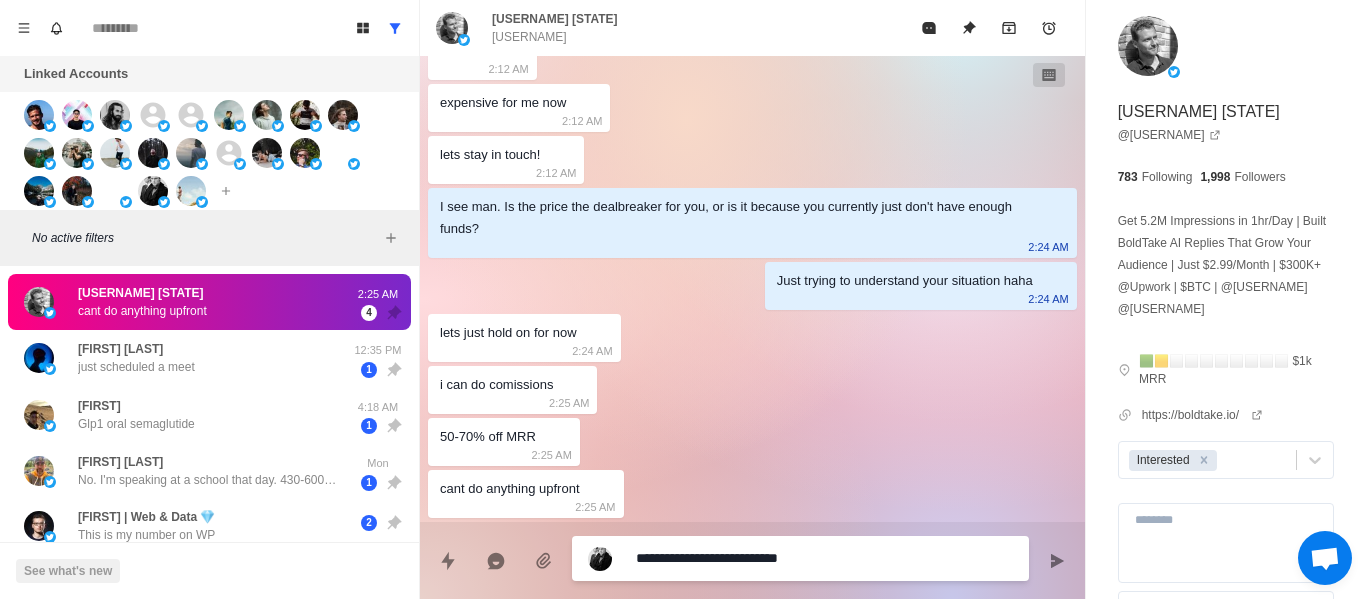 type on "*" 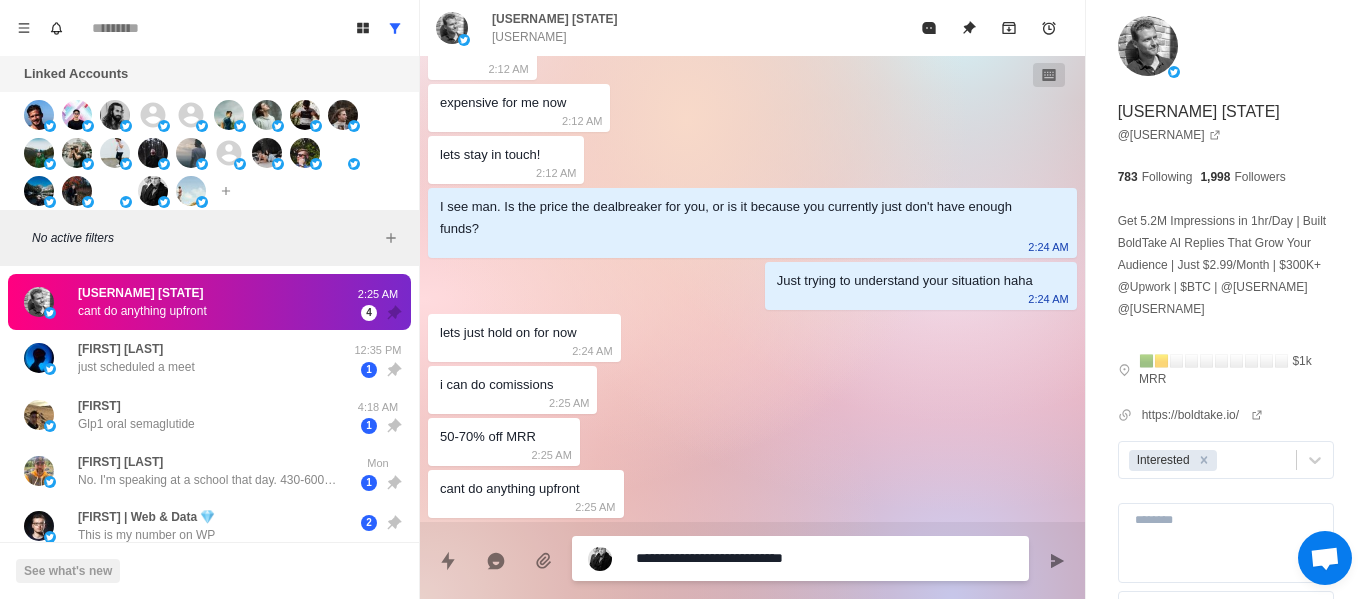 type on "*" 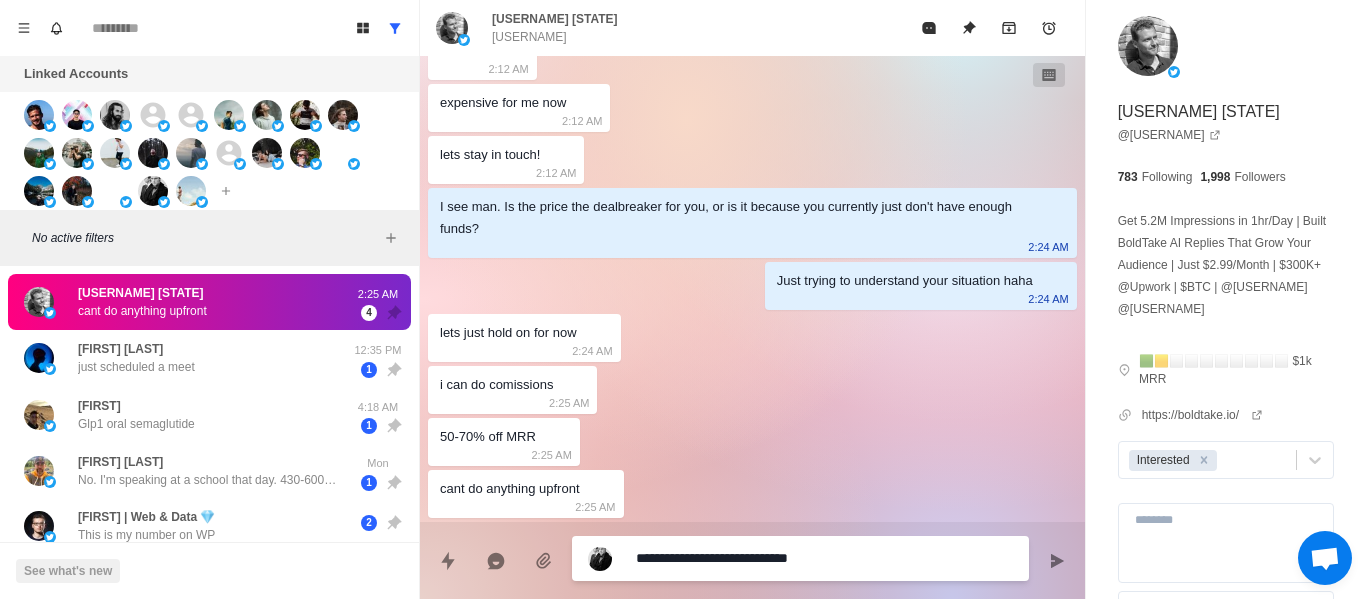 type on "*" 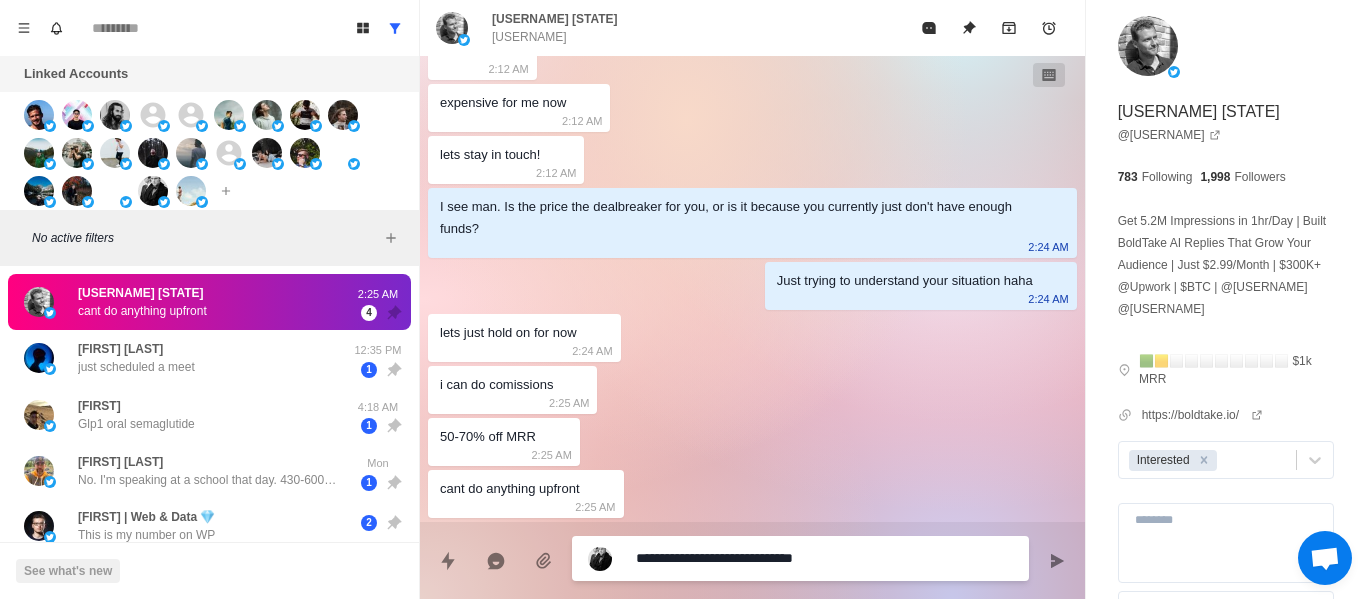 type on "*" 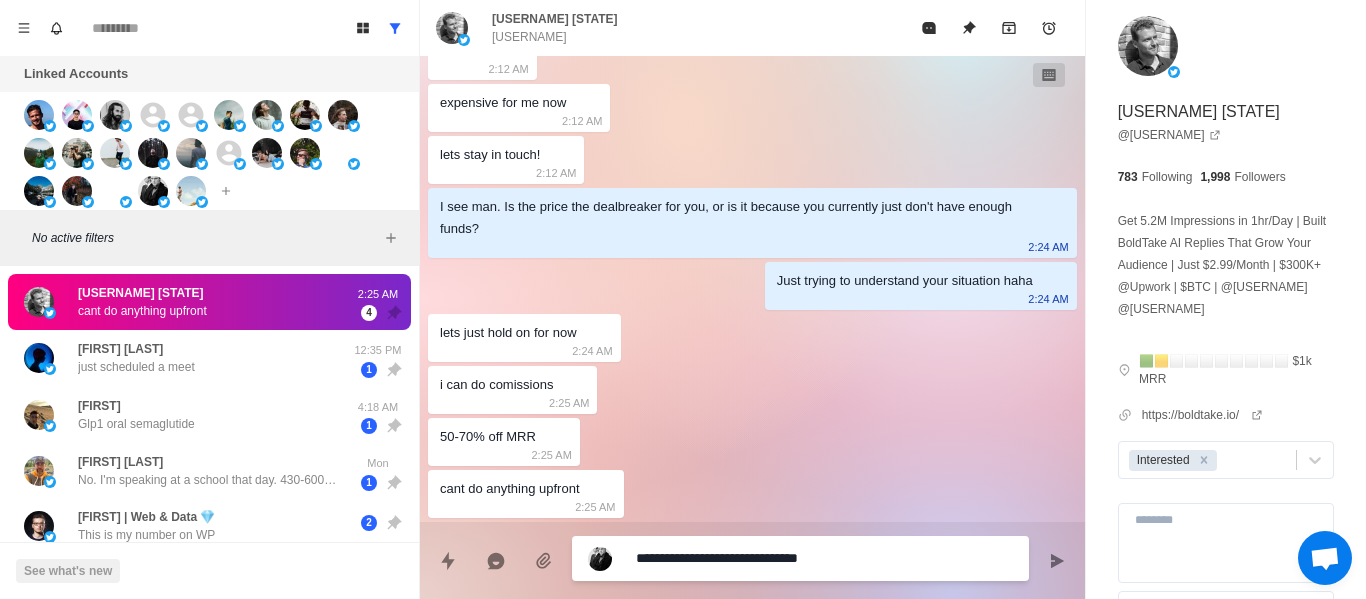 type on "*" 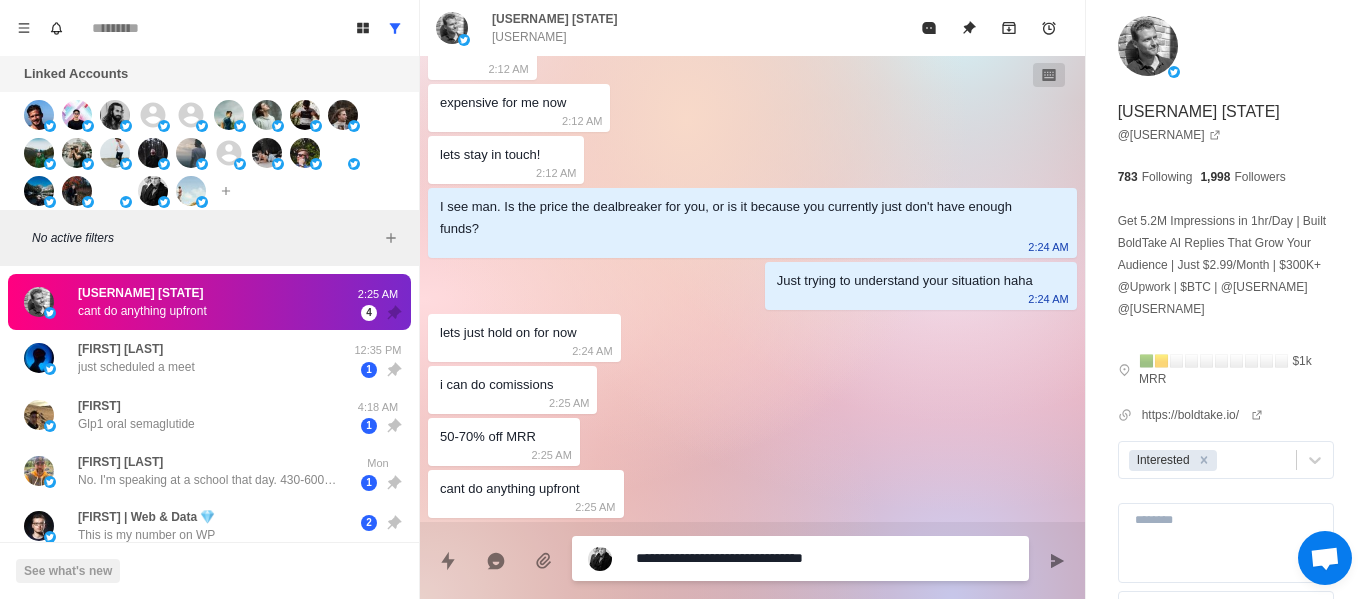type on "*" 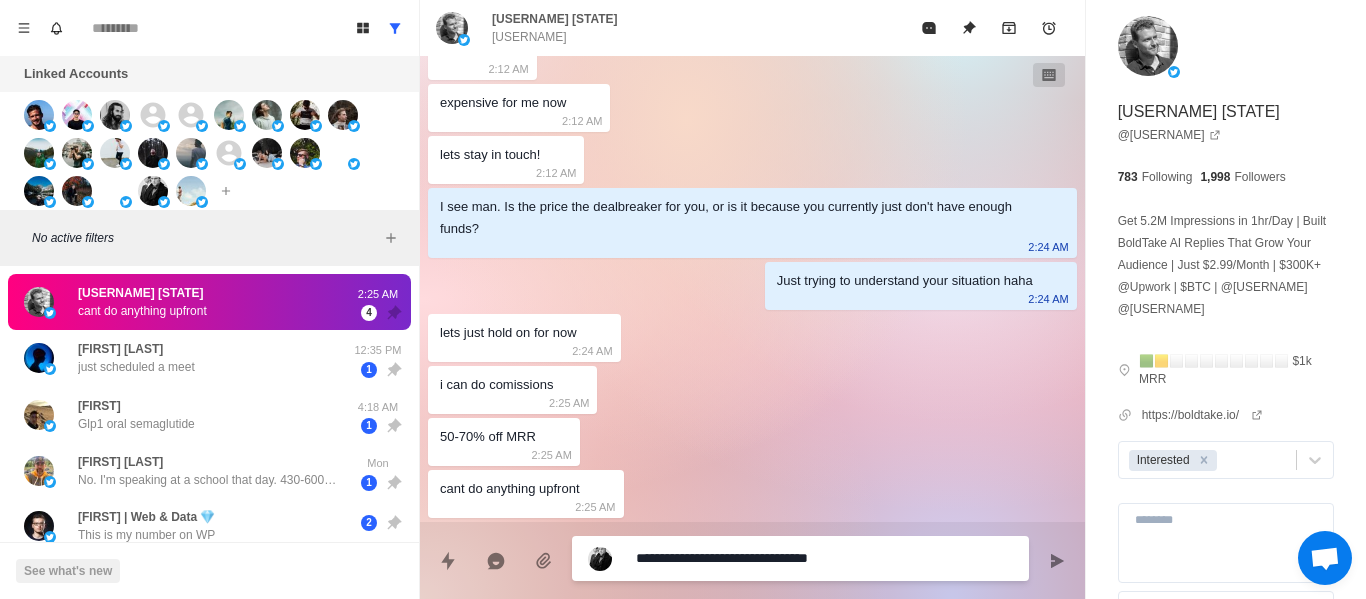type on "*" 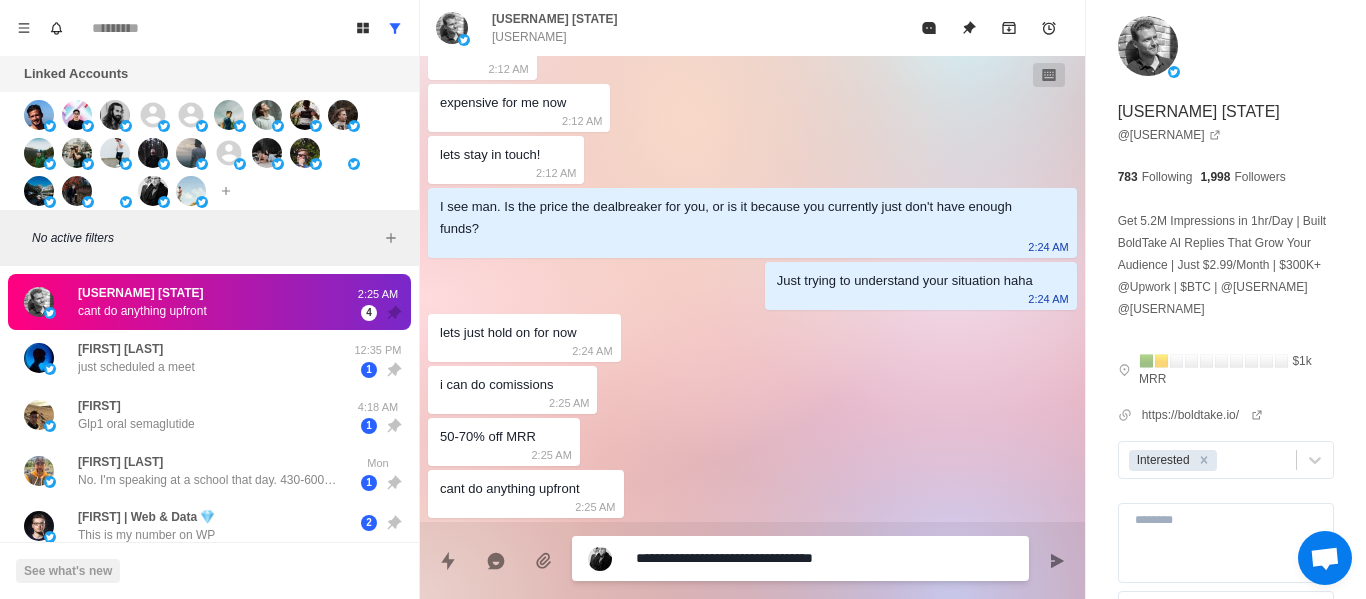 type on "*" 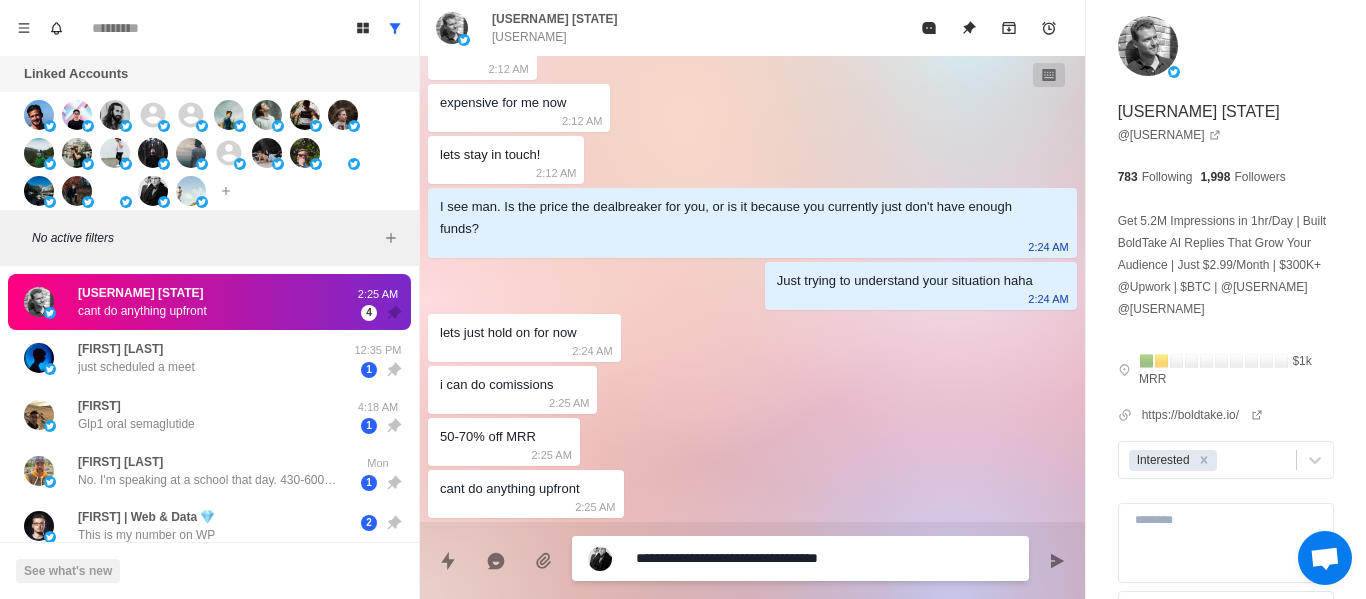 type on "*" 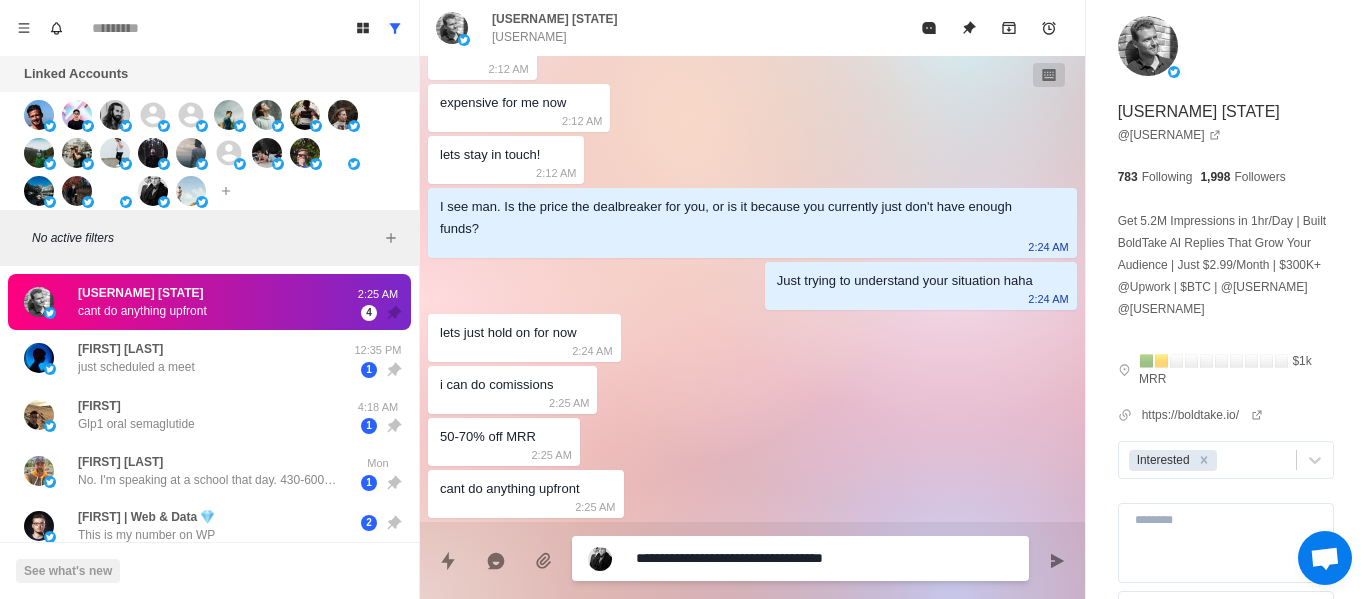 type on "*" 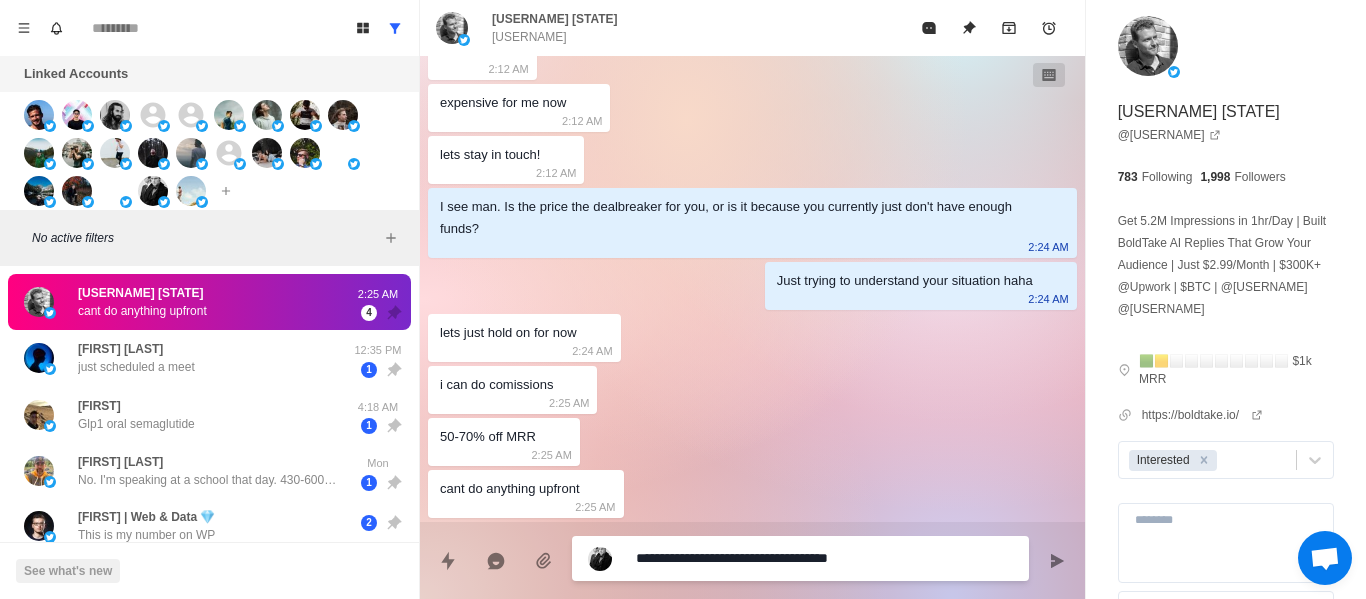 type on "*" 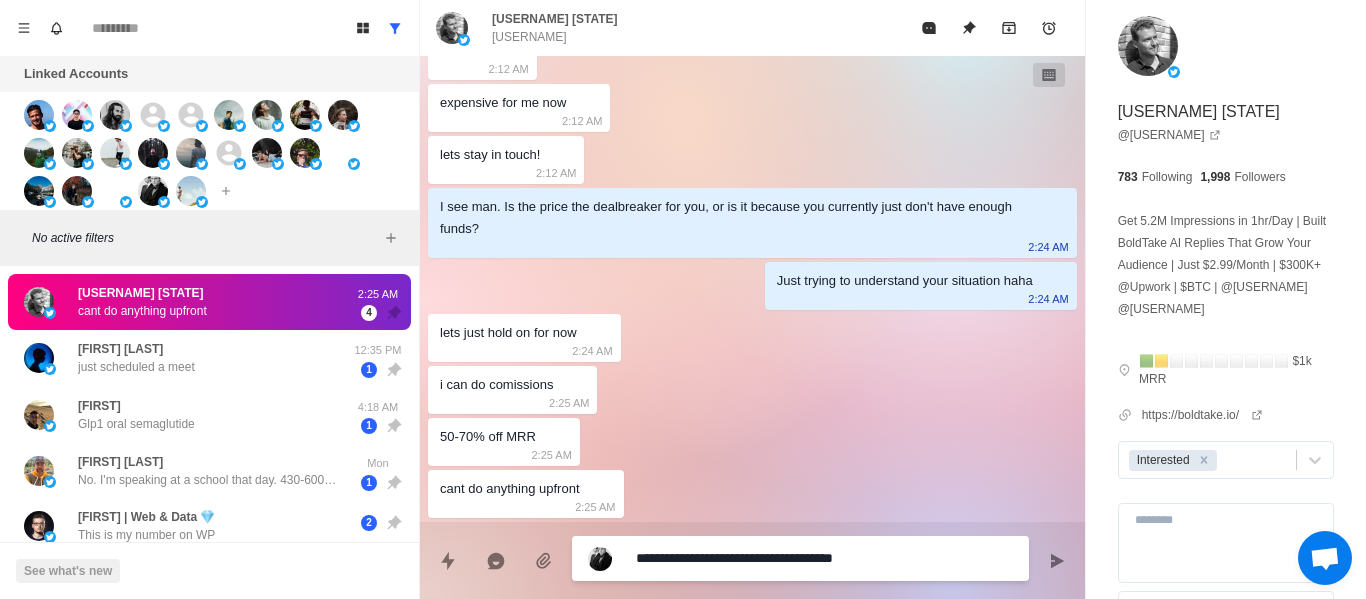 type on "*" 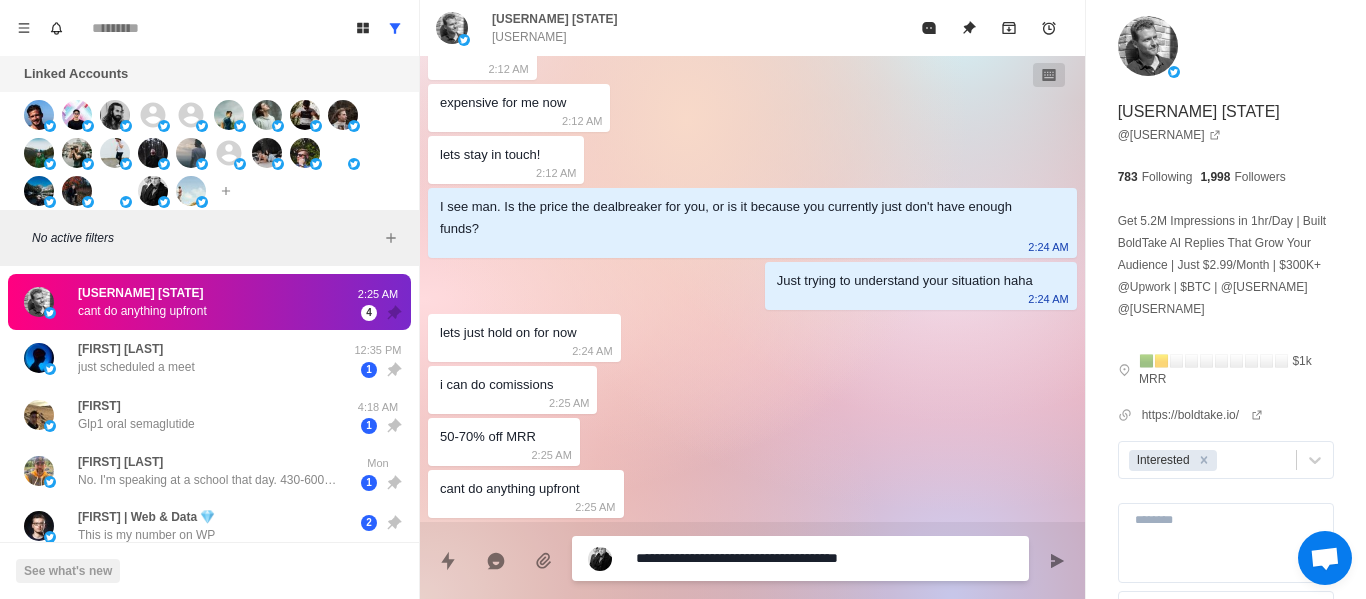 type on "*" 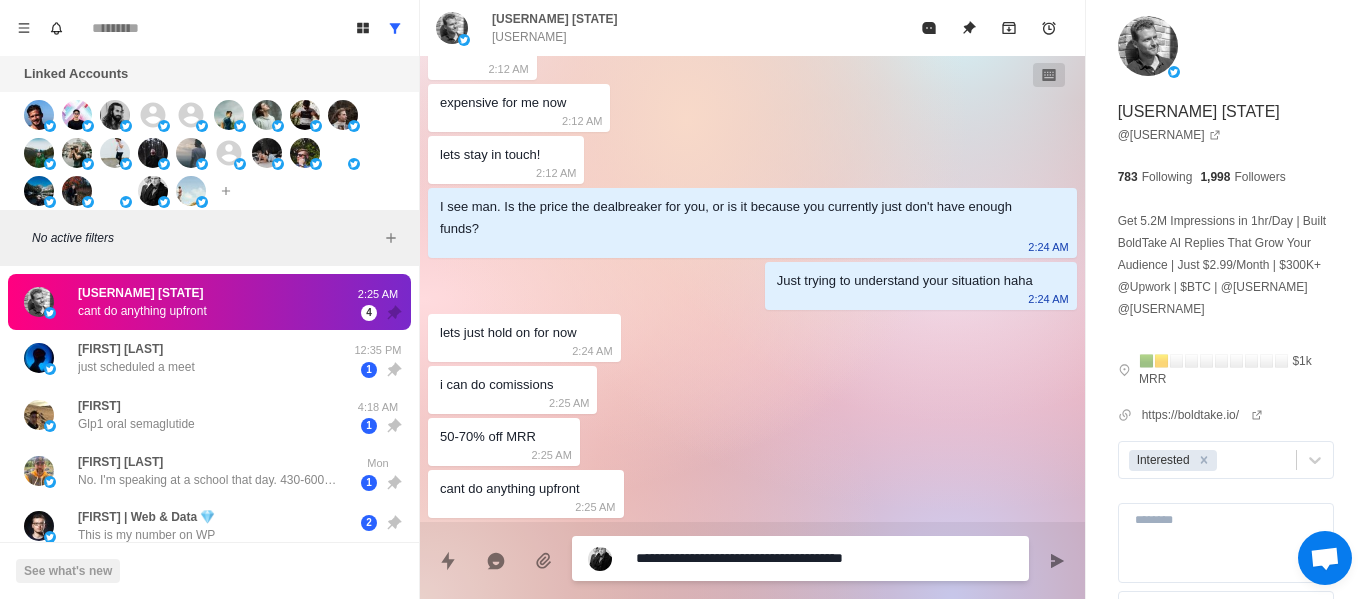 type on "*" 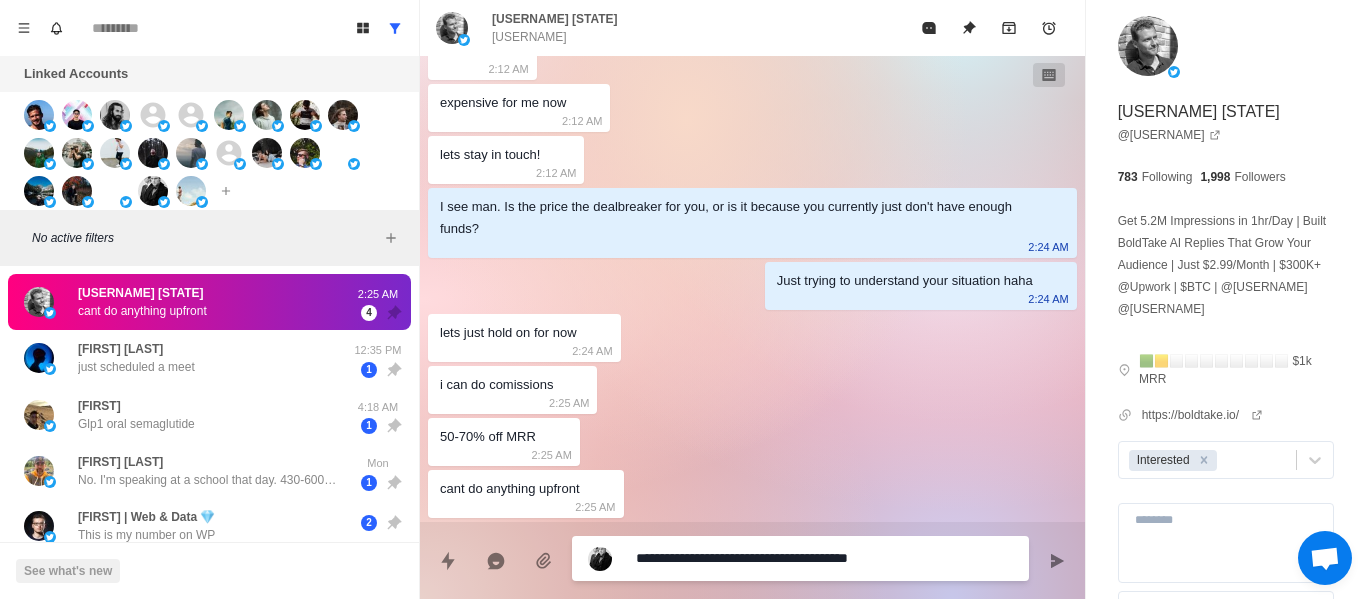 type on "*" 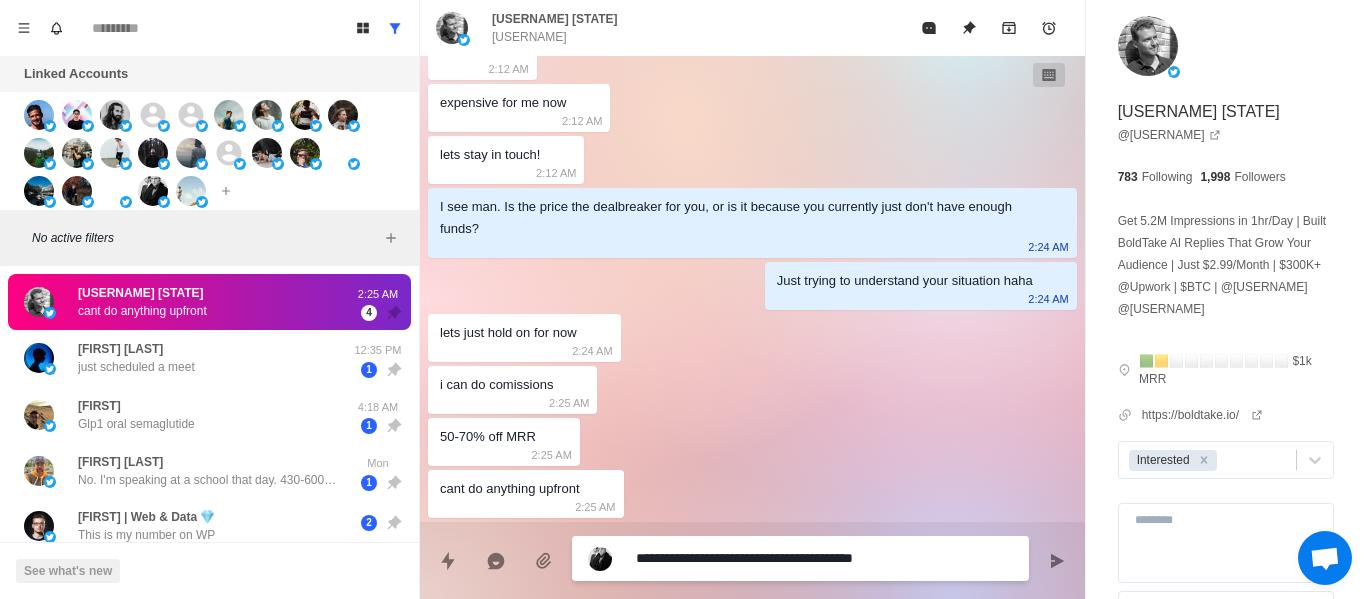 type on "**********" 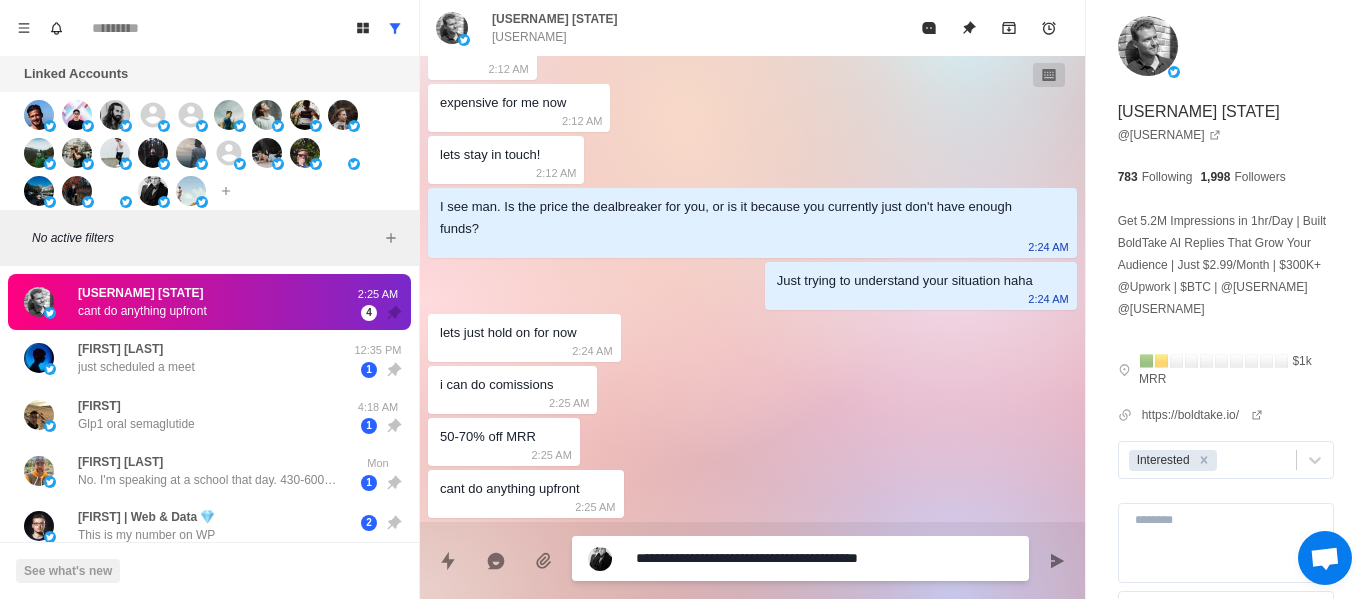 type on "*" 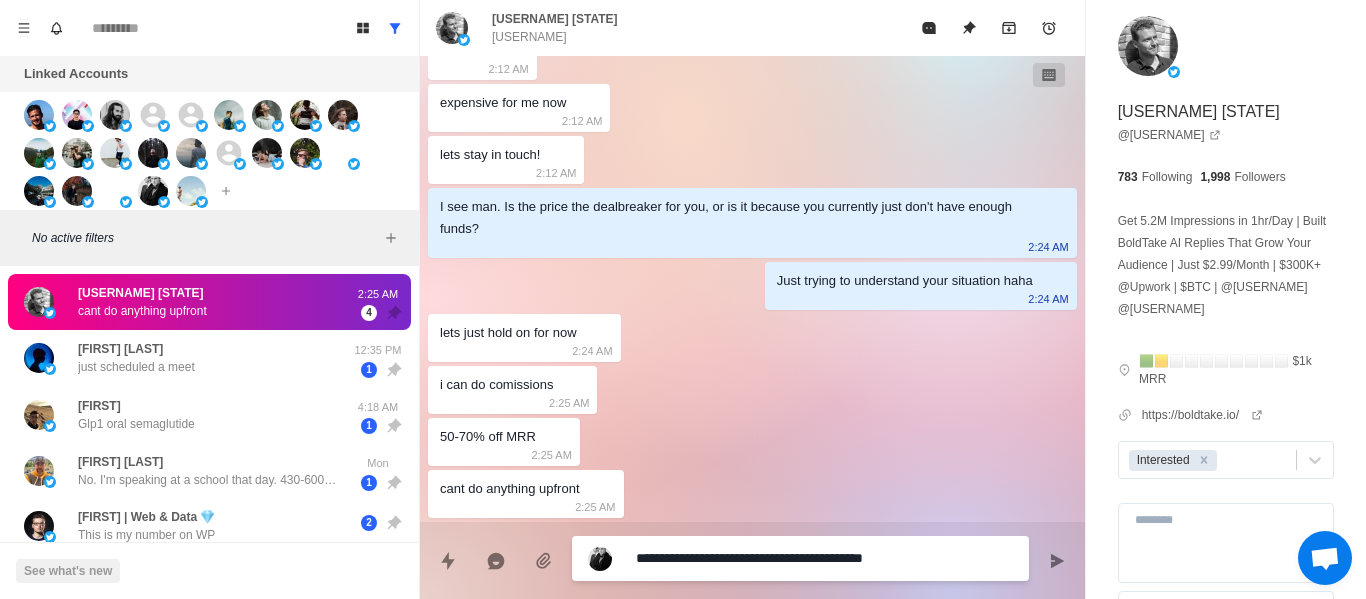 type on "*" 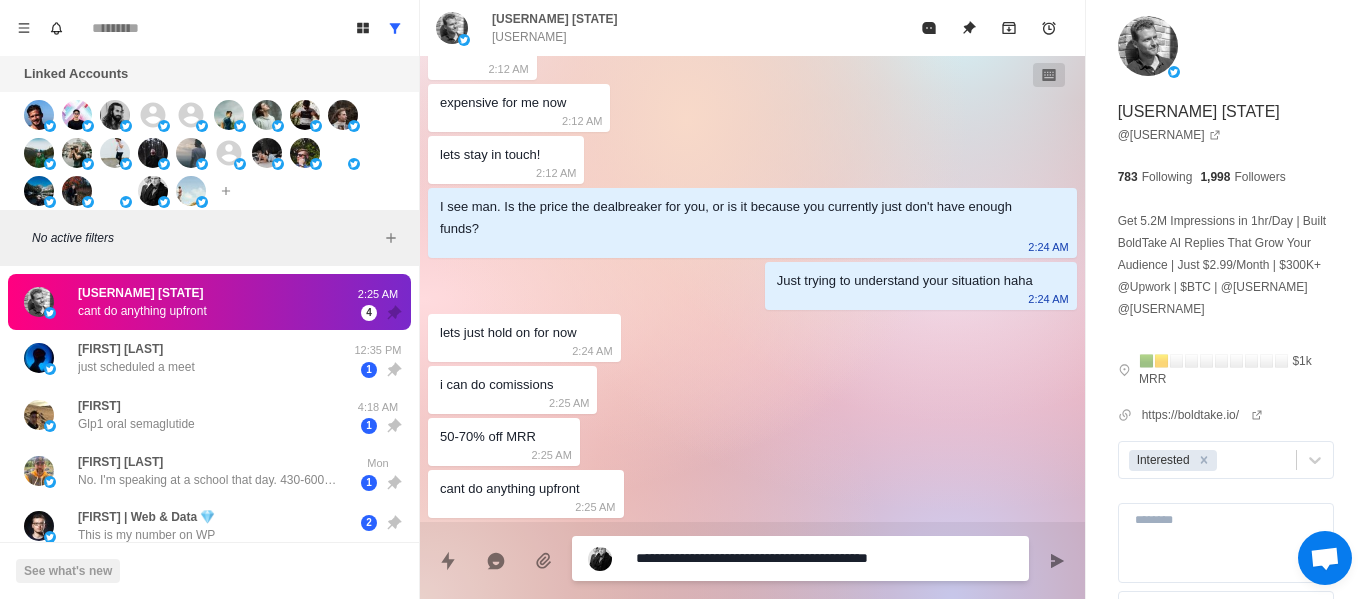 type on "*" 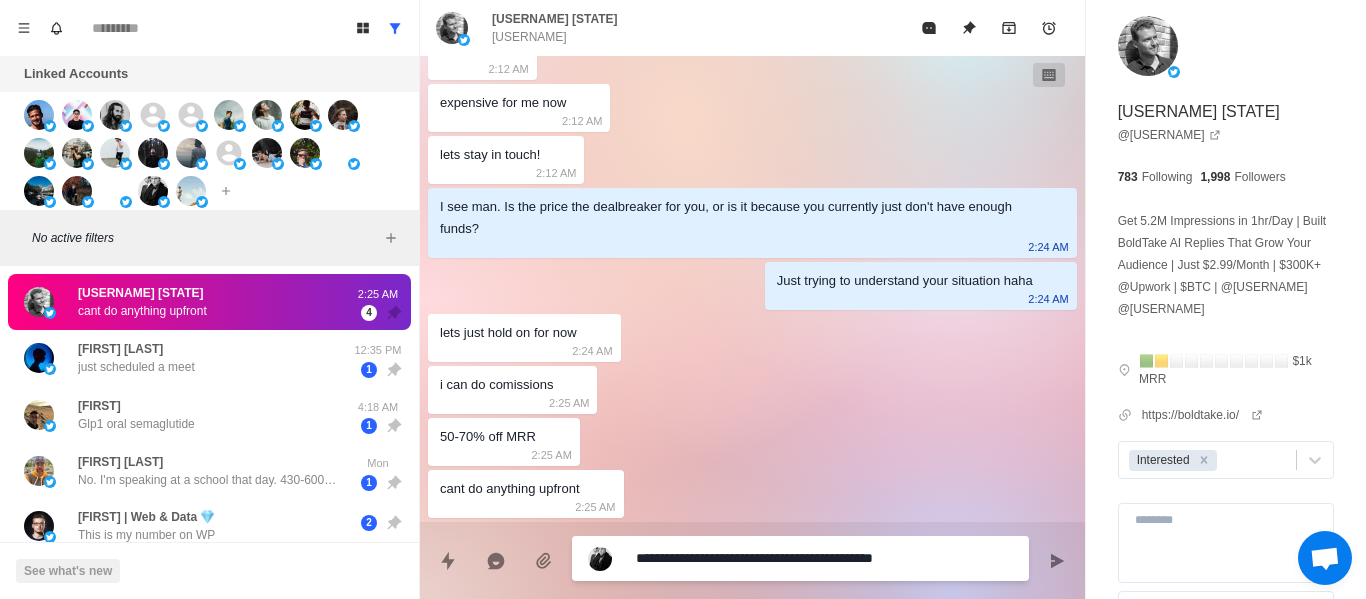 type on "*" 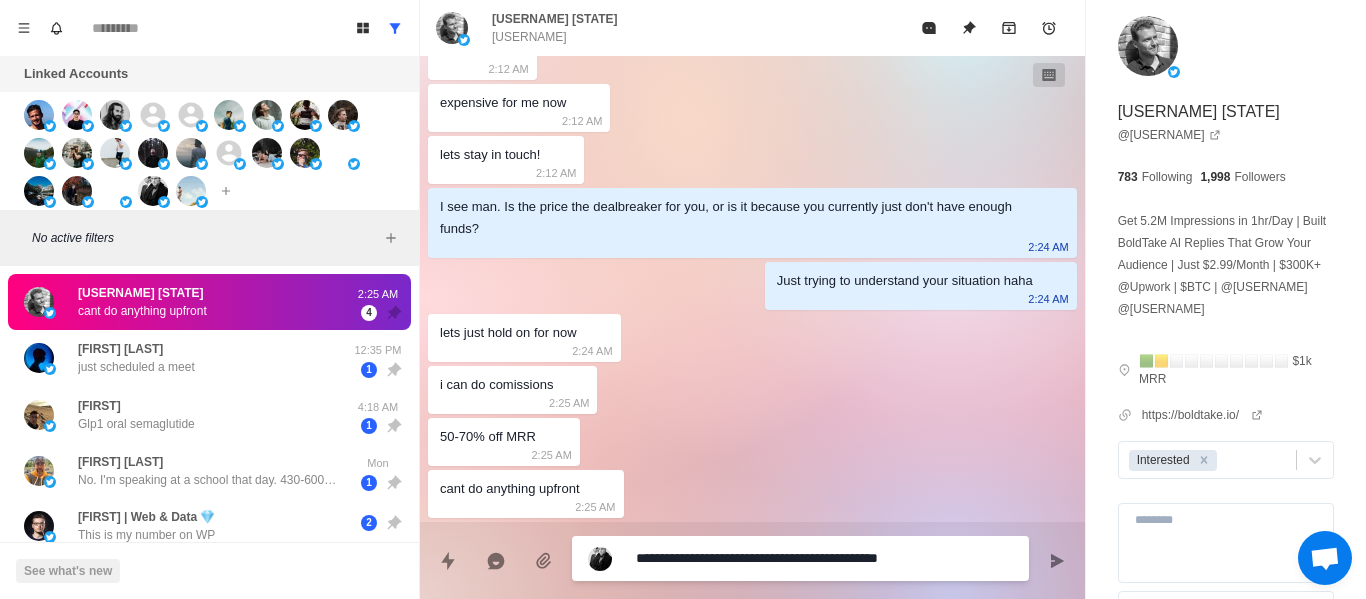 type on "*" 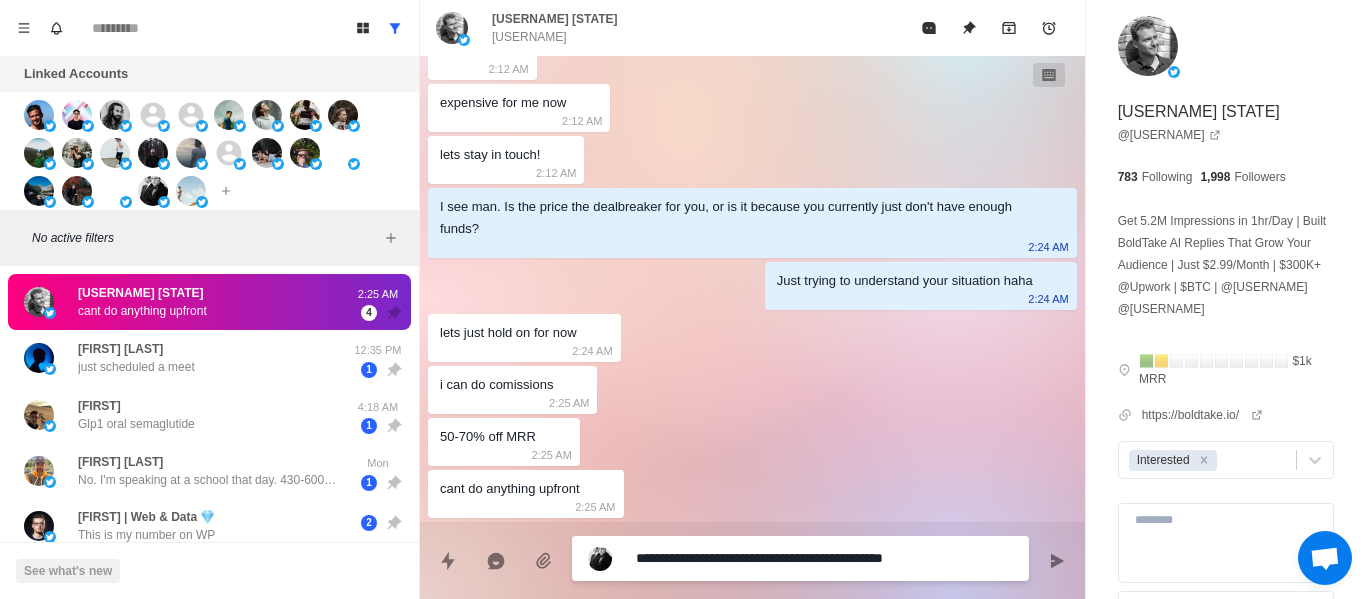 type on "*" 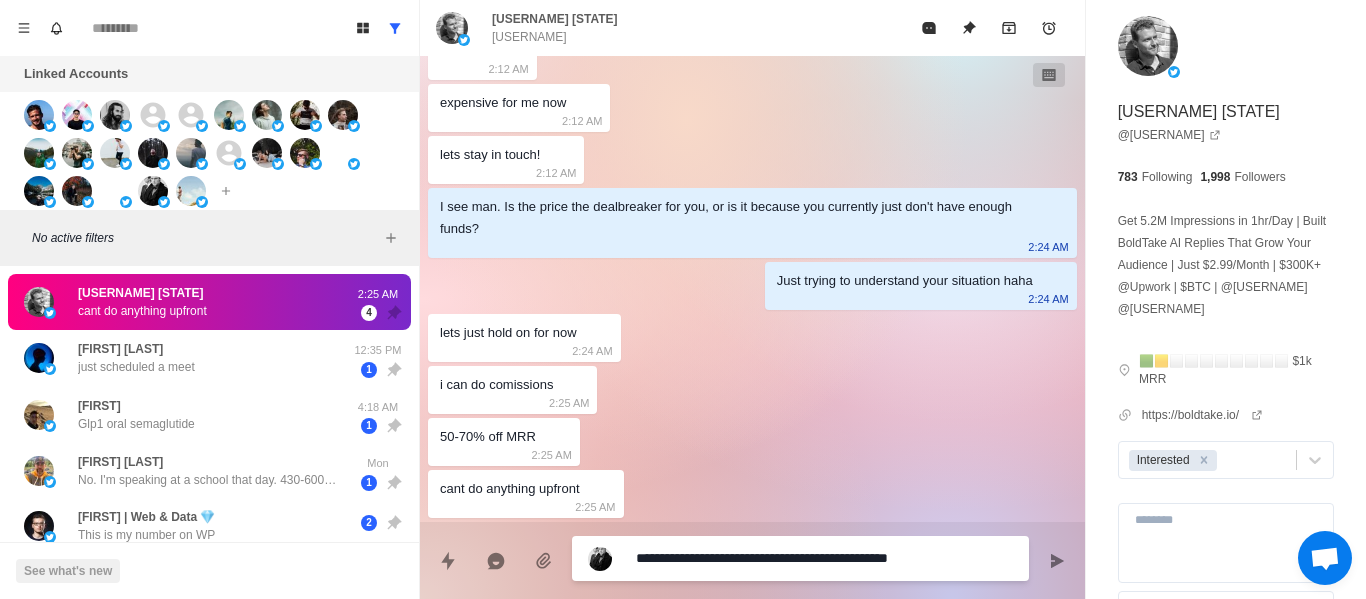 type on "*" 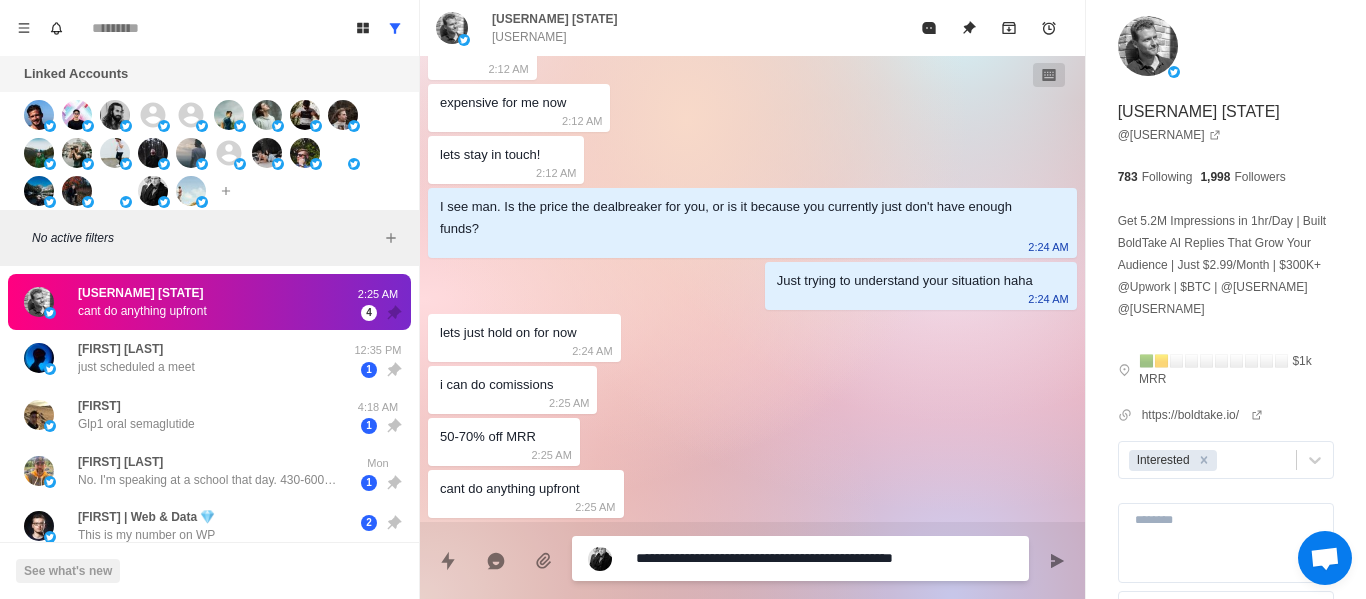 type on "*" 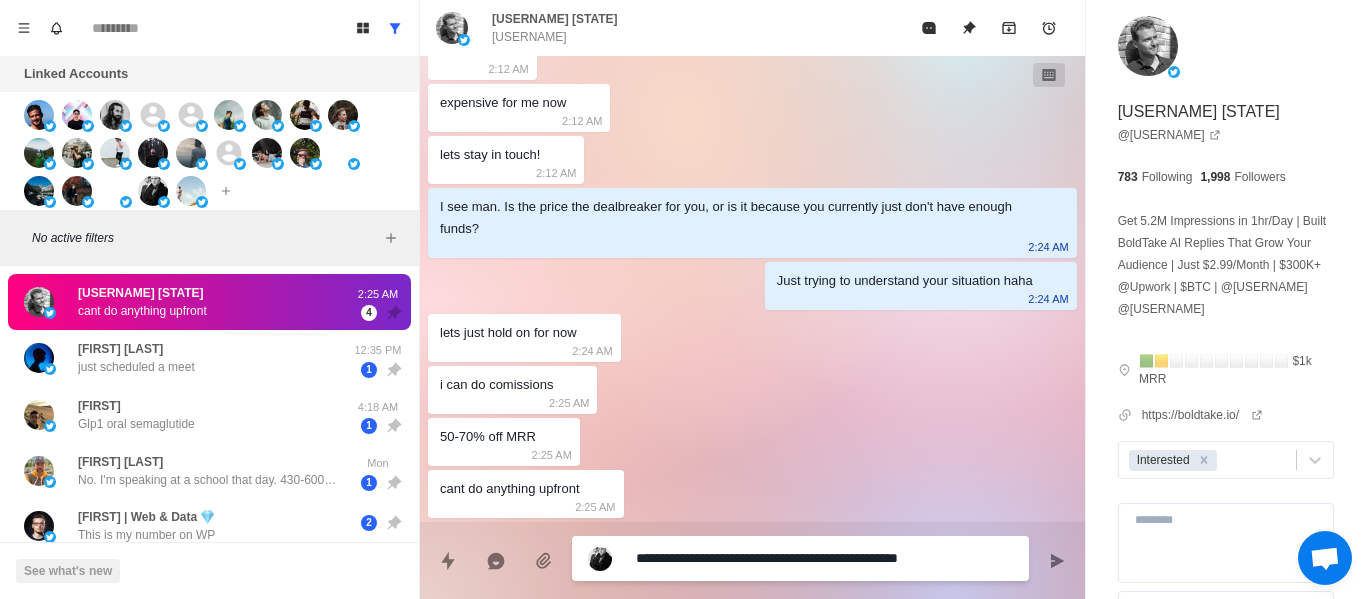 type on "*" 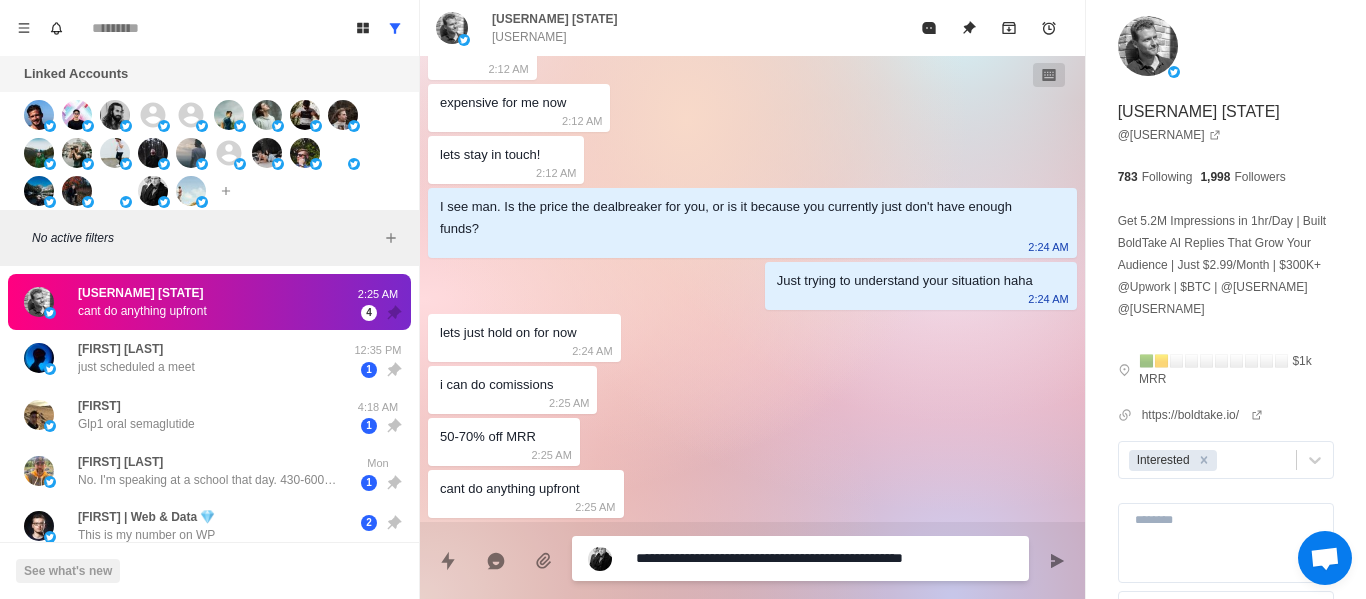 type on "*" 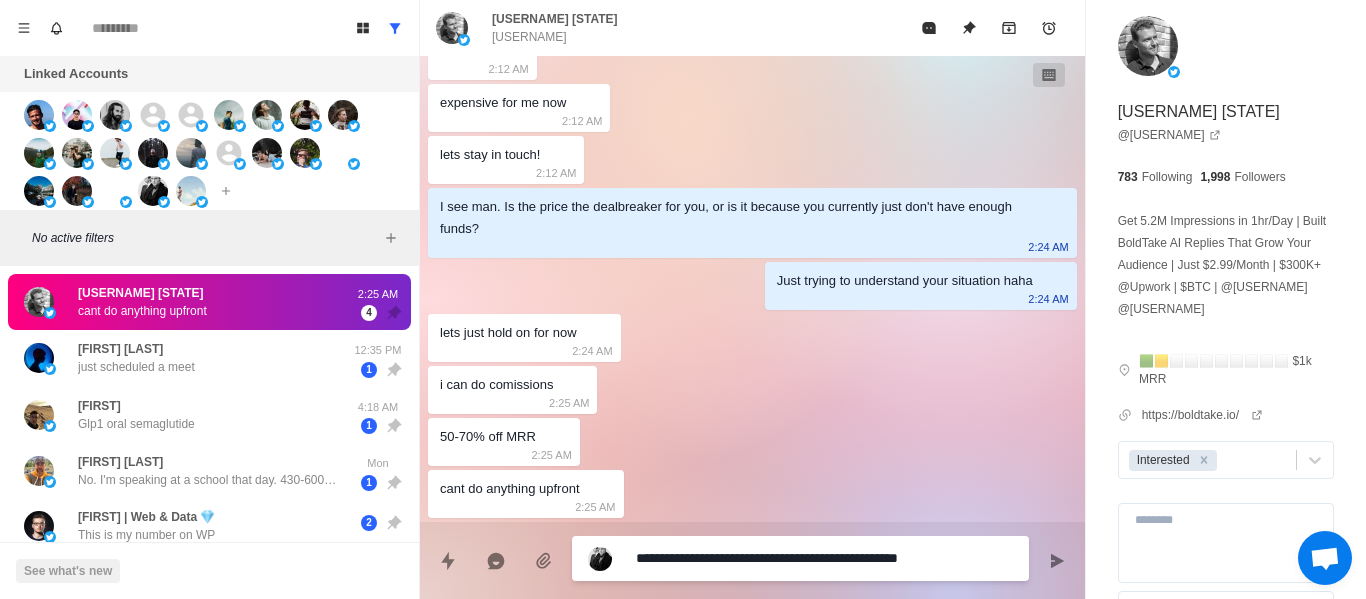 type on "*" 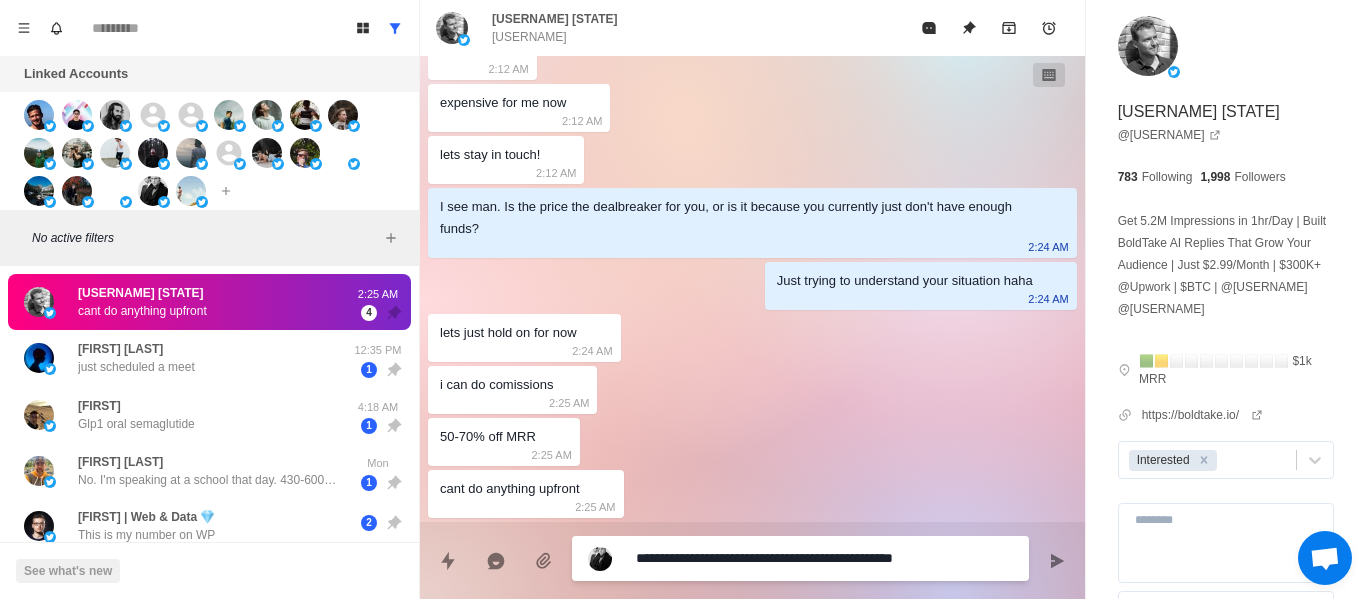 type on "*" 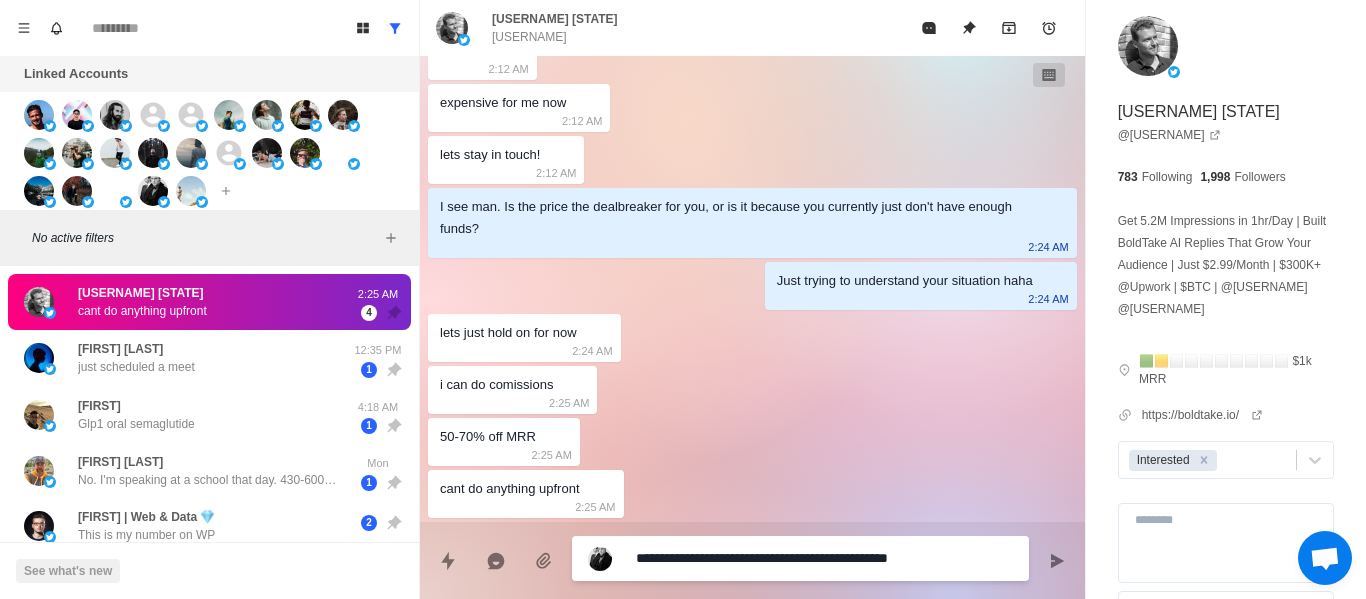 type 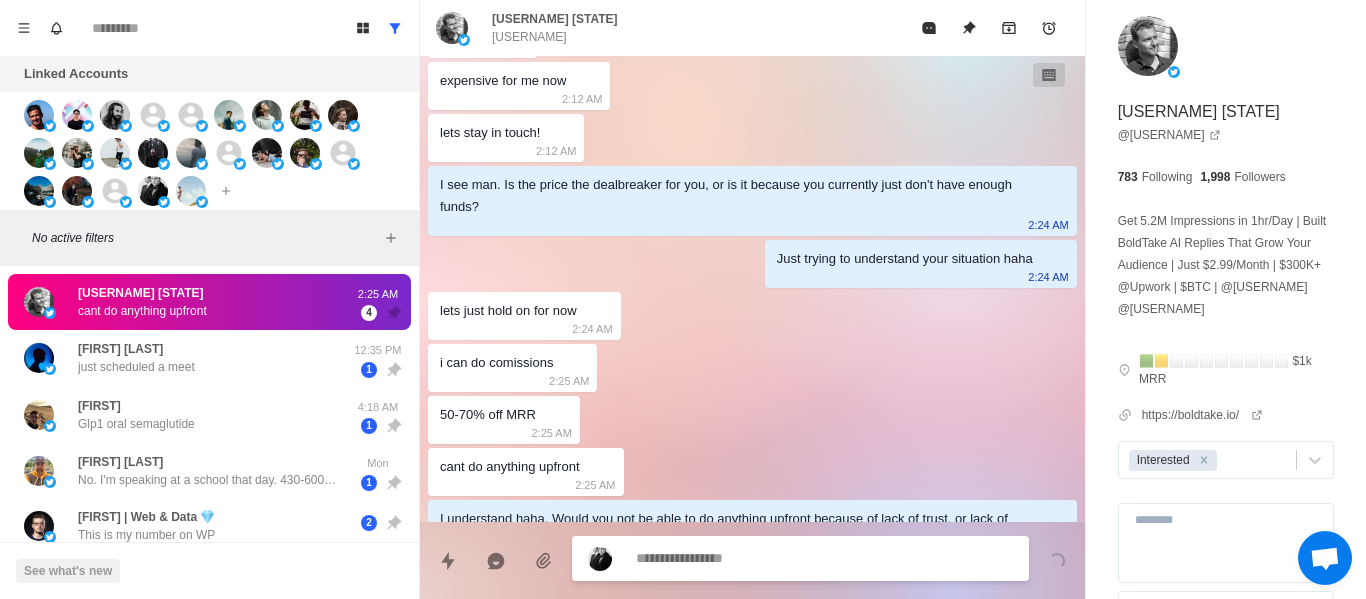 scroll, scrollTop: 1012, scrollLeft: 0, axis: vertical 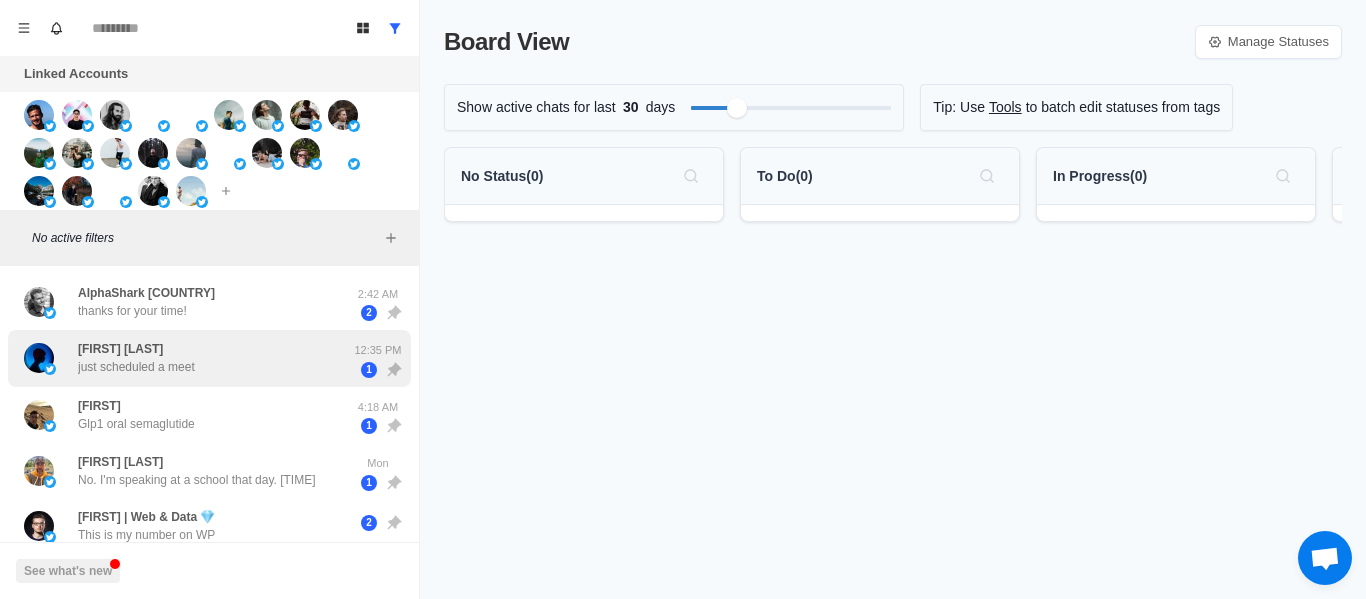 drag, startPoint x: 283, startPoint y: 294, endPoint x: 395, endPoint y: 366, distance: 133.14653 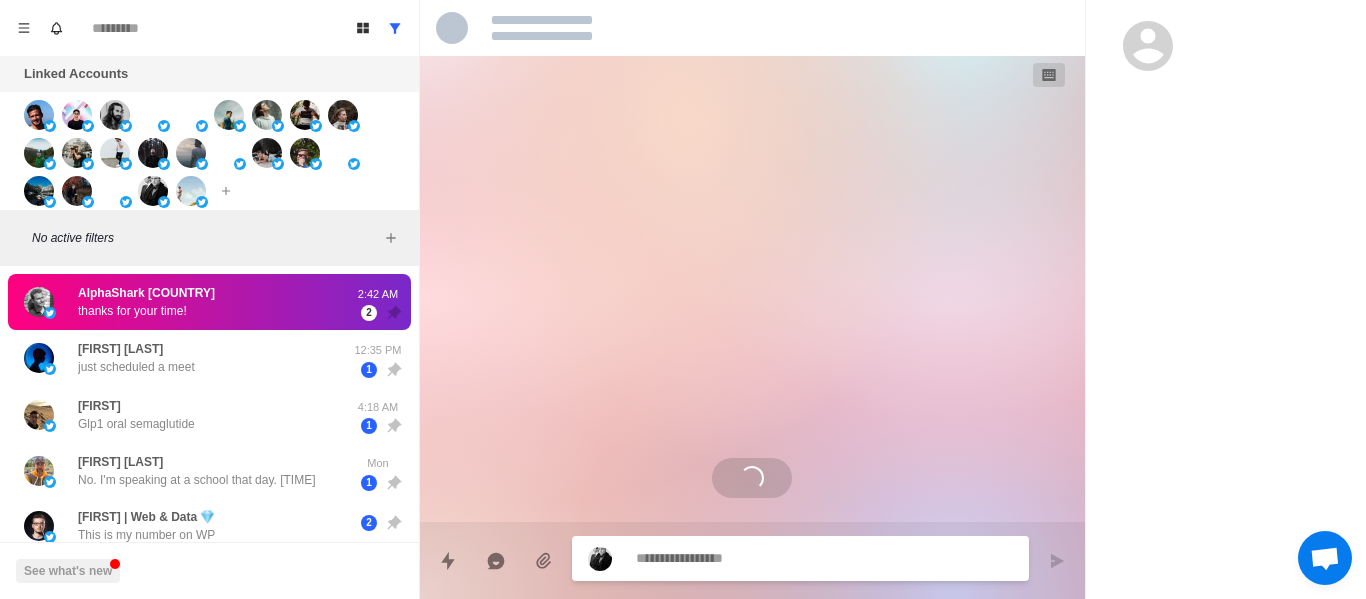 type on "*" 